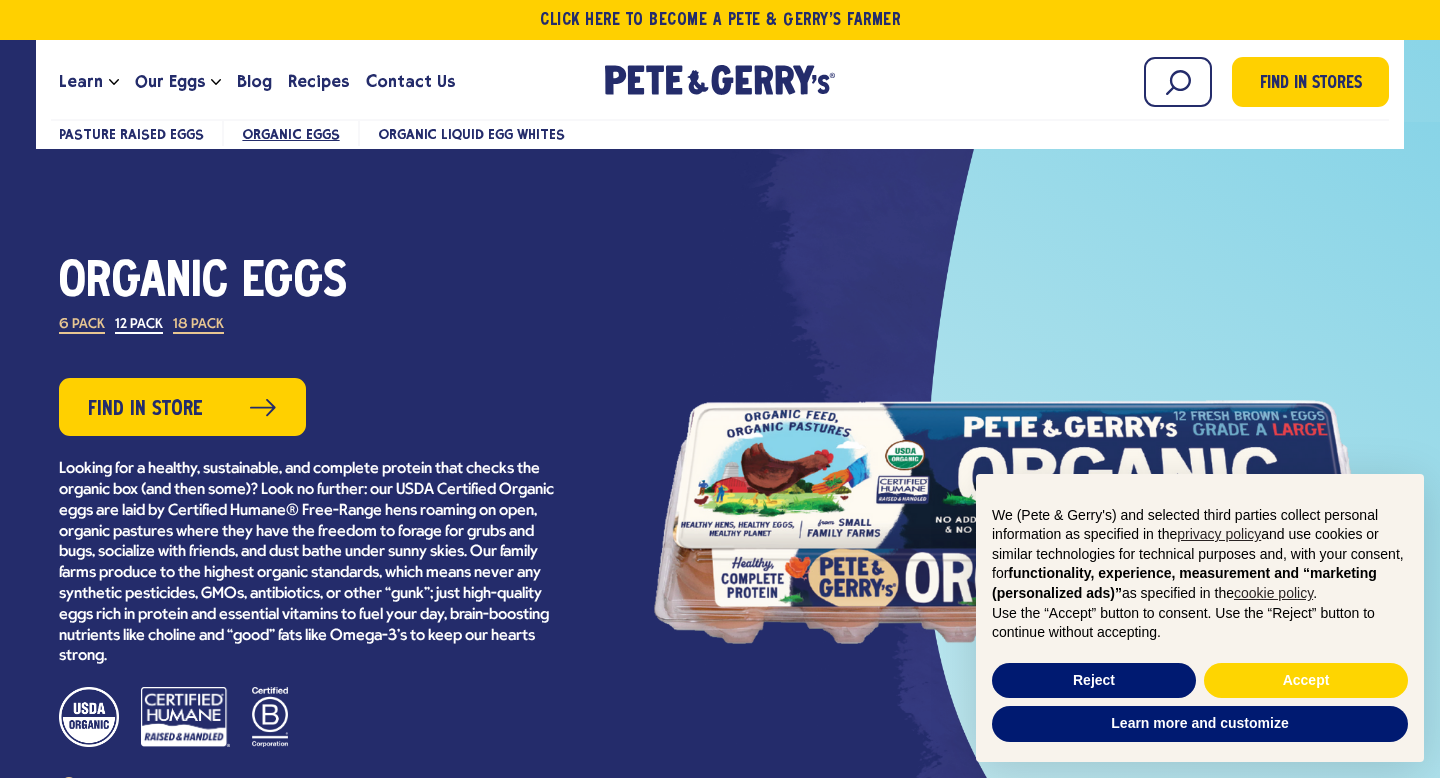 scroll, scrollTop: 0, scrollLeft: 0, axis: both 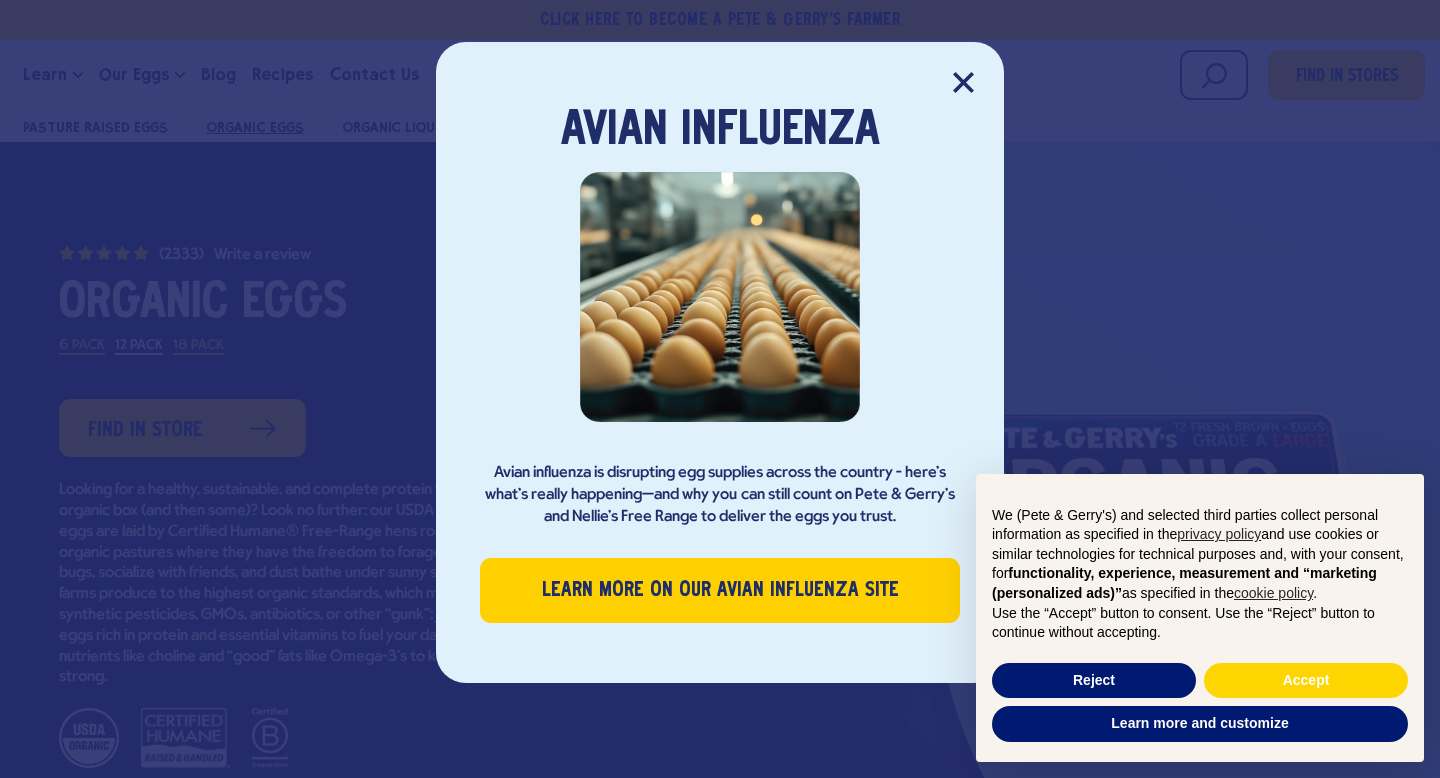 click 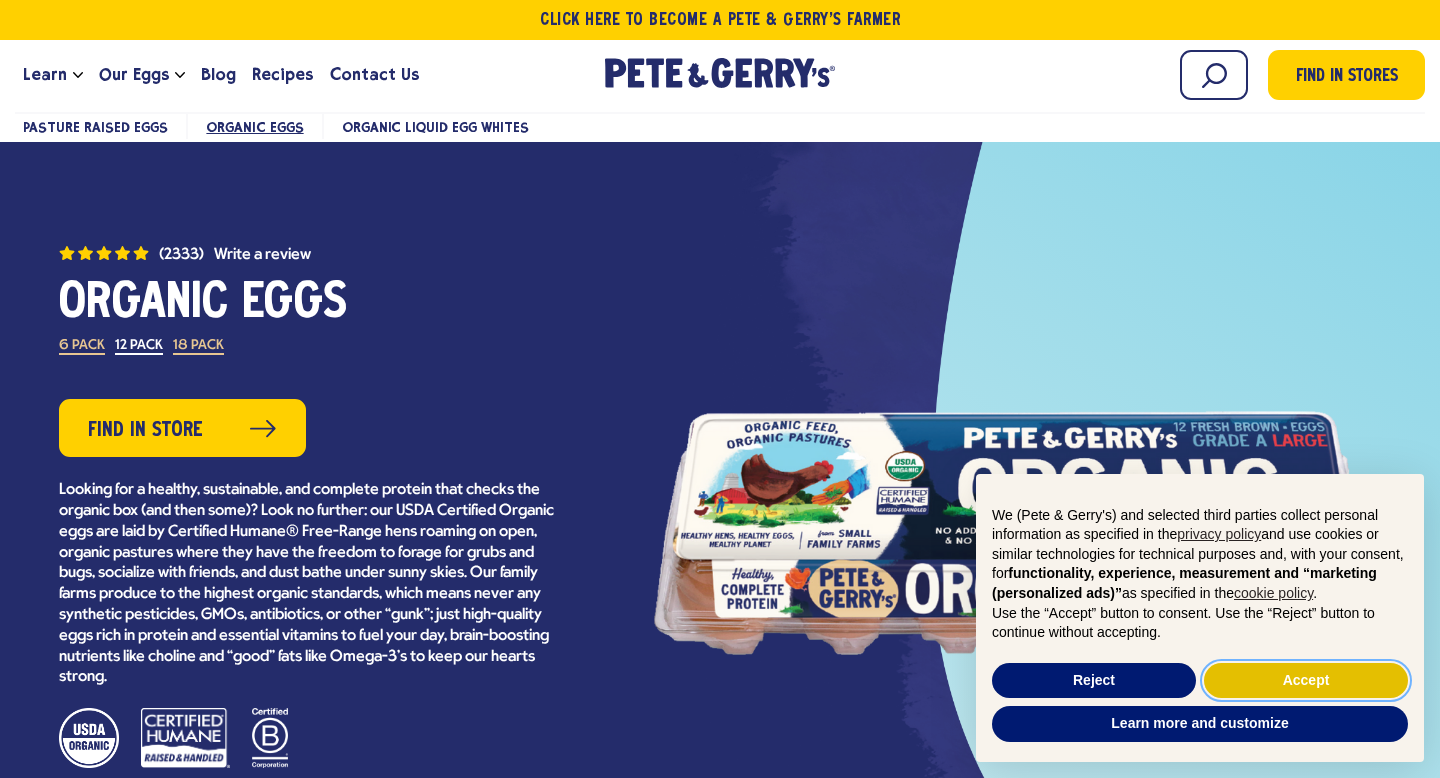click on "Accept" at bounding box center (1306, 681) 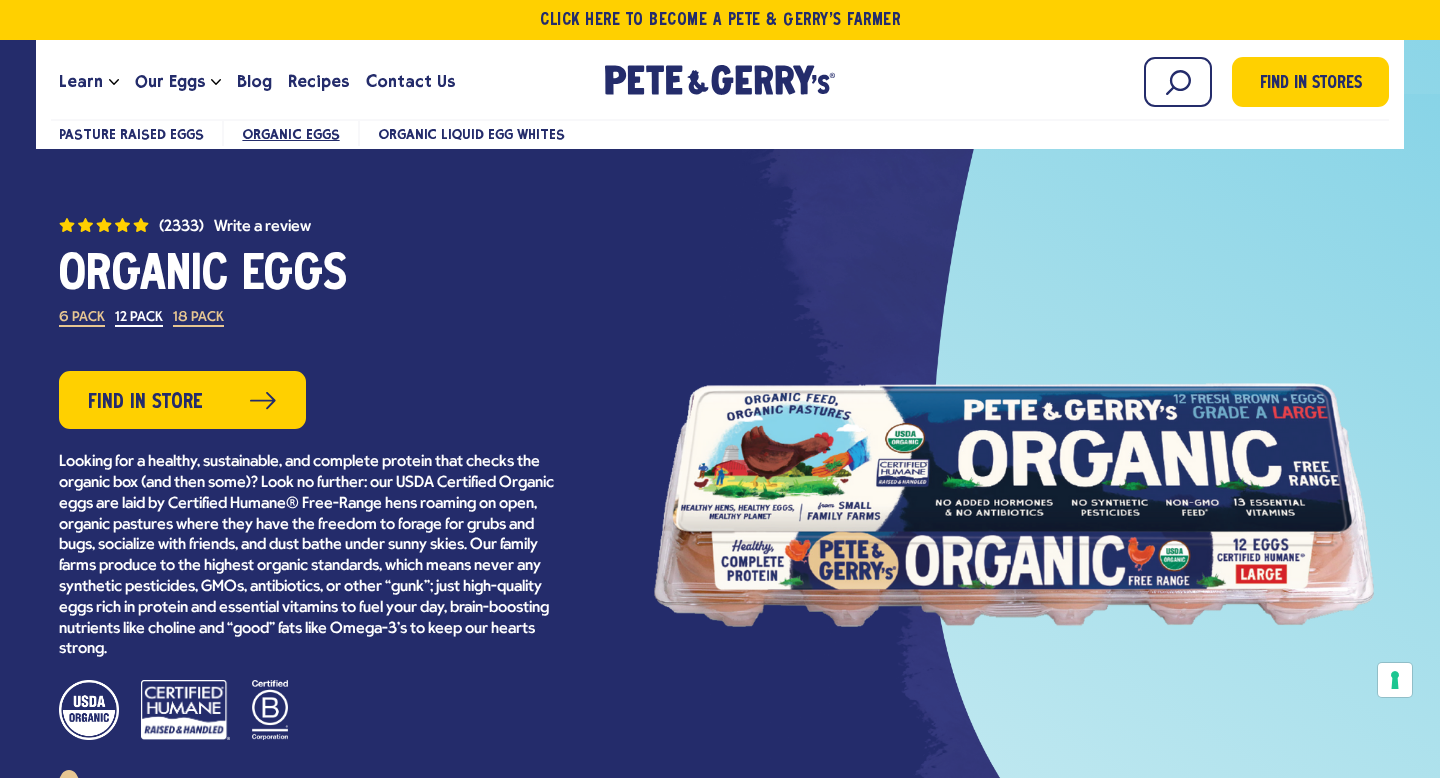 scroll, scrollTop: 69, scrollLeft: 0, axis: vertical 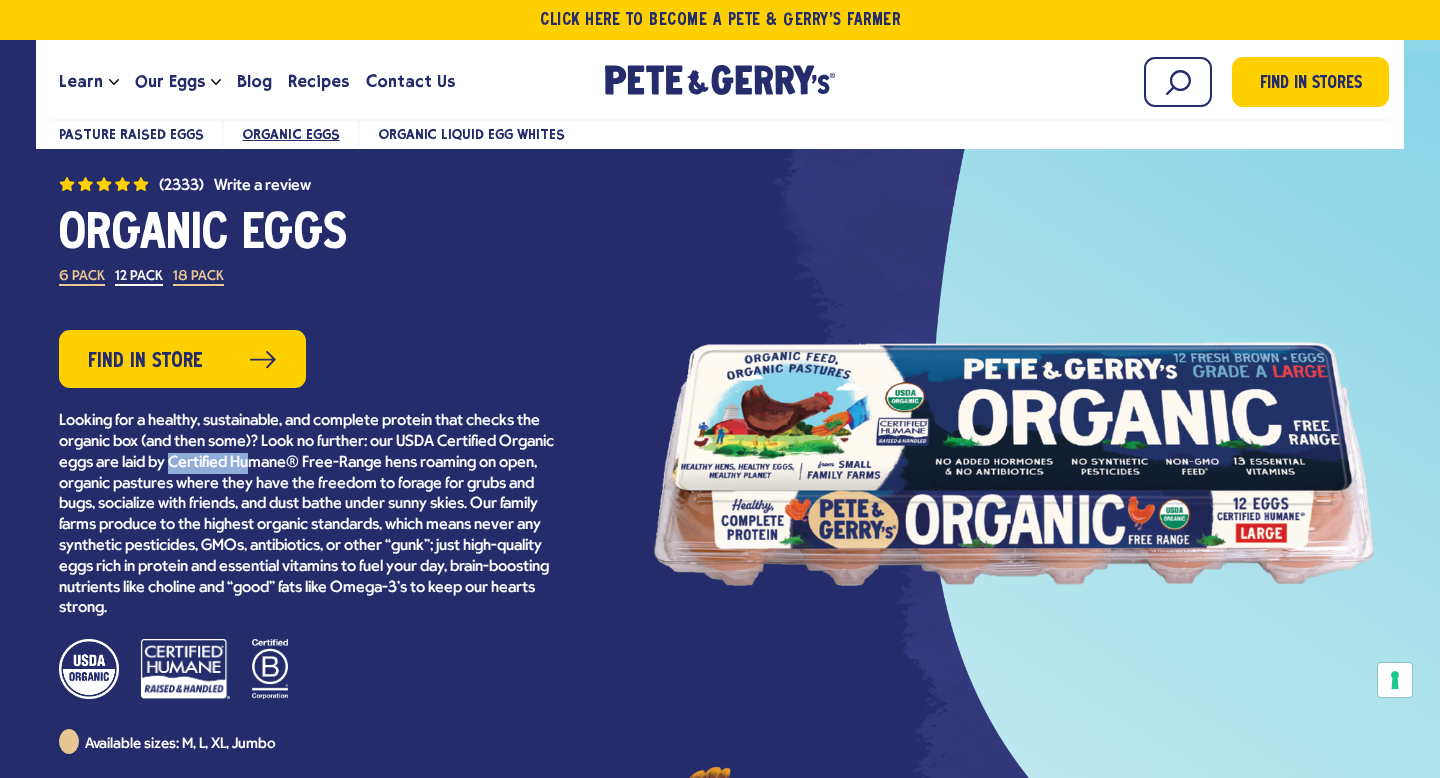 drag, startPoint x: 234, startPoint y: 461, endPoint x: 313, endPoint y: 464, distance: 79.05694 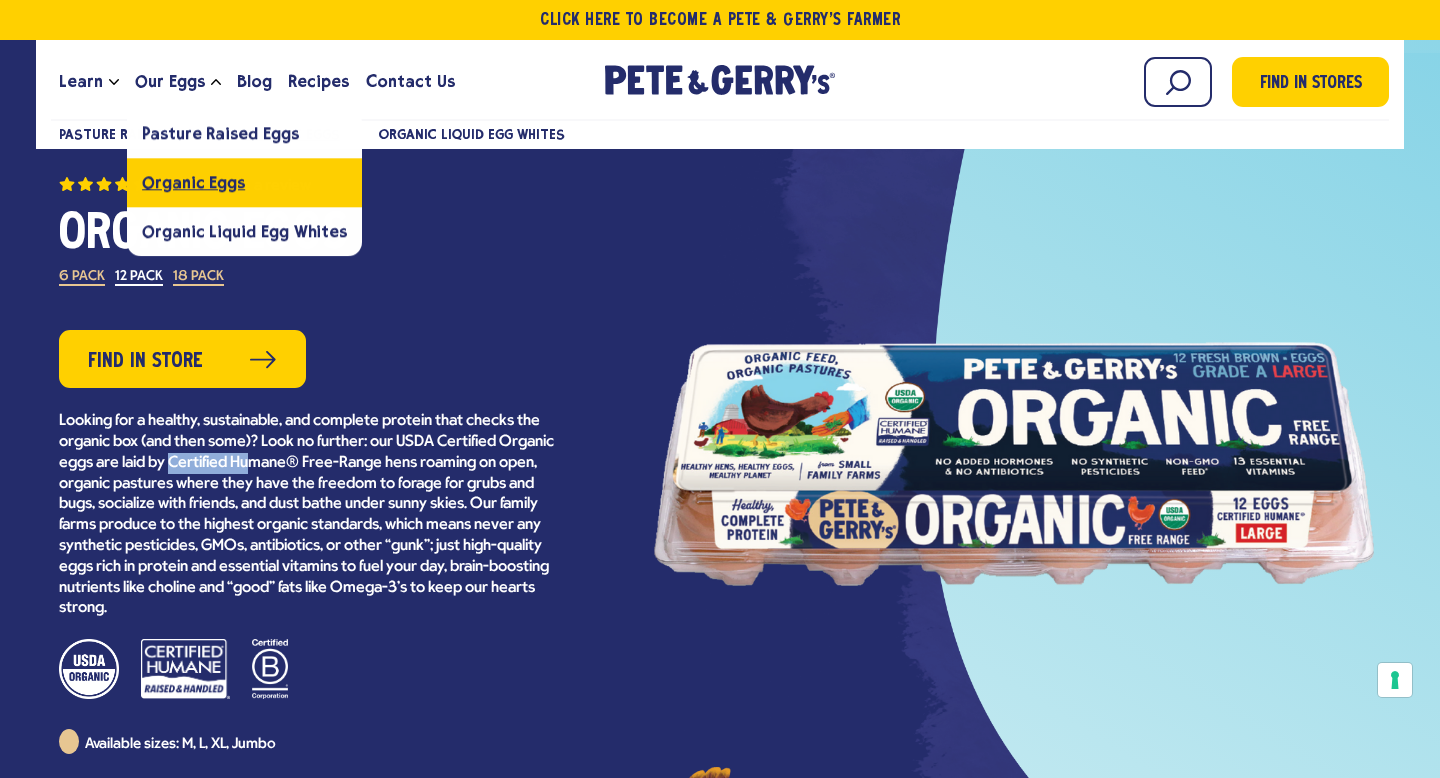 click on "Organic Eggs" at bounding box center (193, 182) 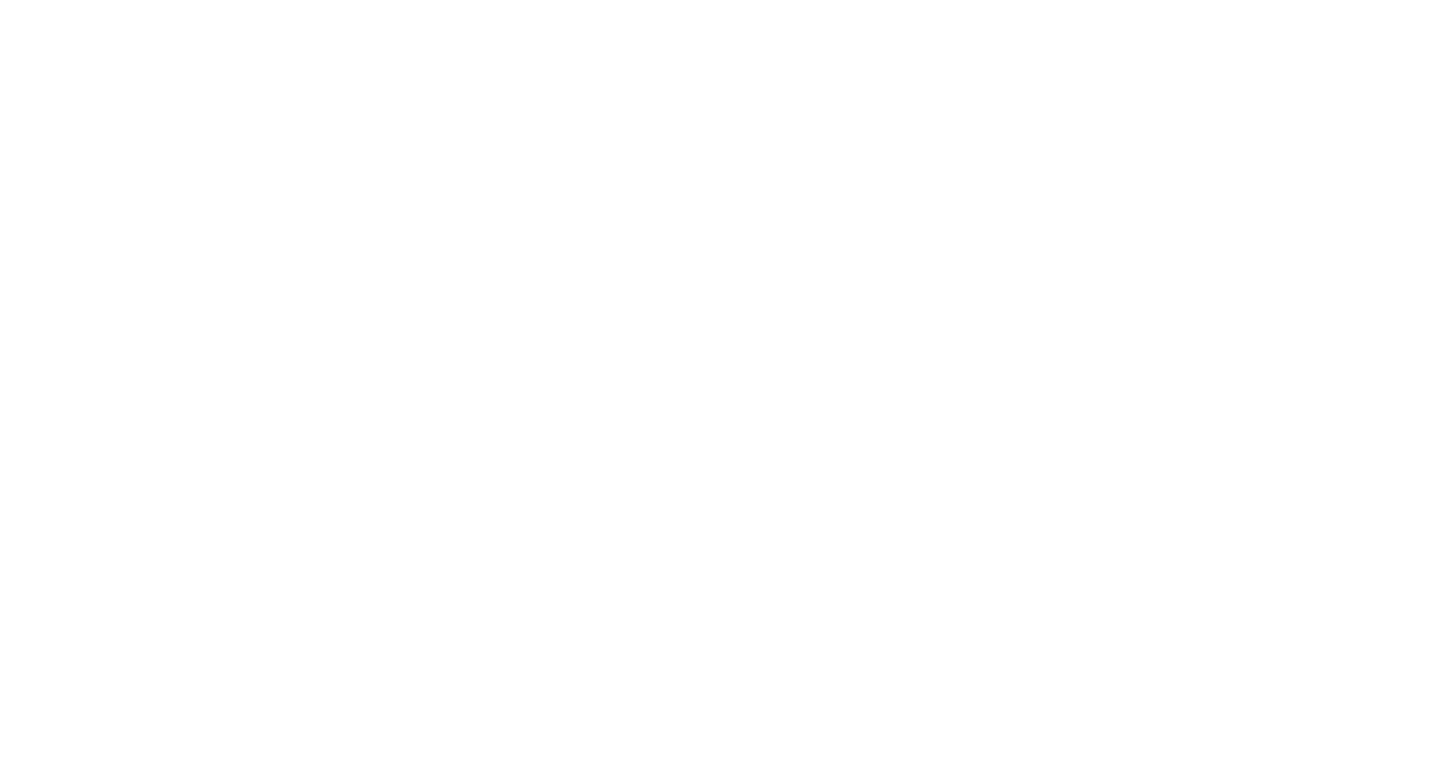 scroll, scrollTop: 0, scrollLeft: 0, axis: both 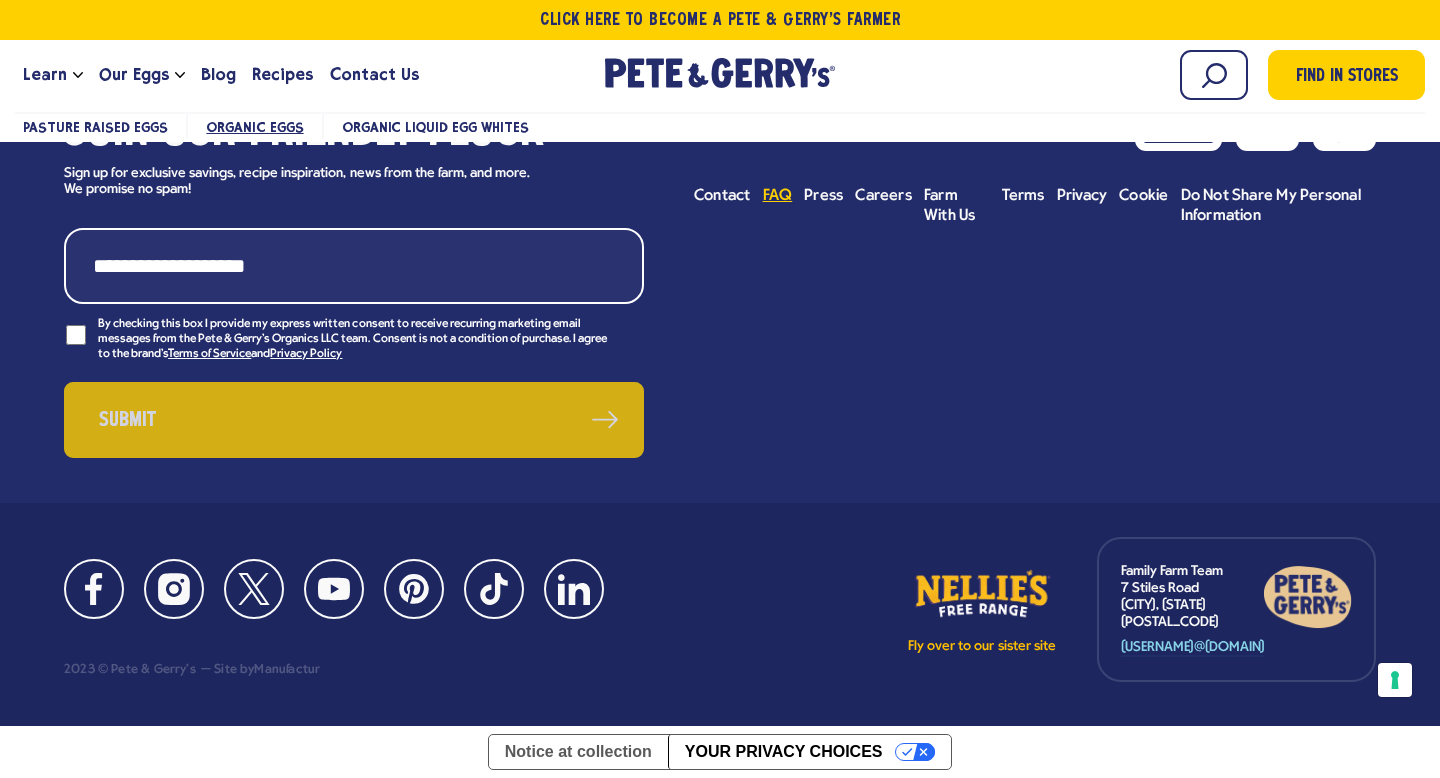 click on "FAQ" at bounding box center [778, 196] 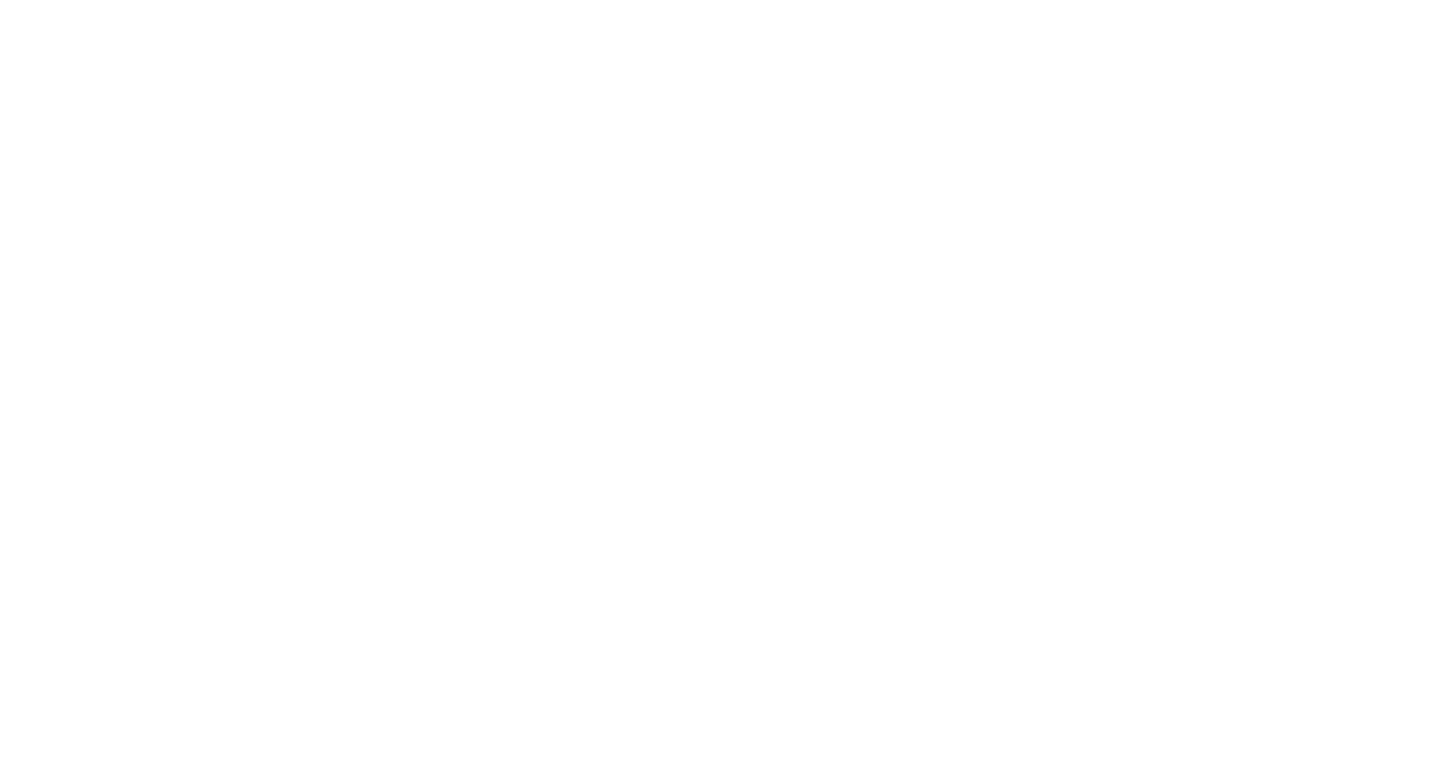 scroll, scrollTop: 0, scrollLeft: 0, axis: both 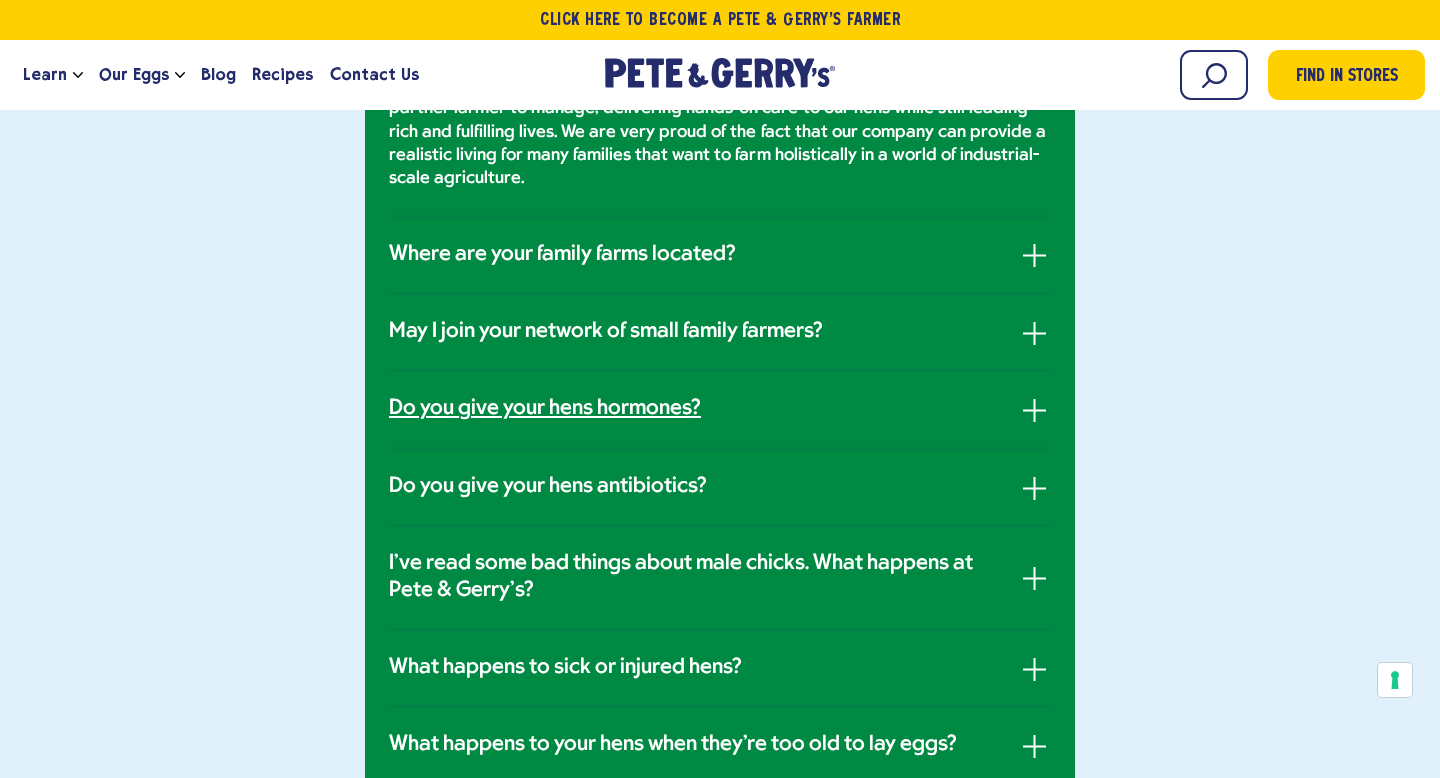 click on "Do you give your hens hormones?" at bounding box center [720, 409] 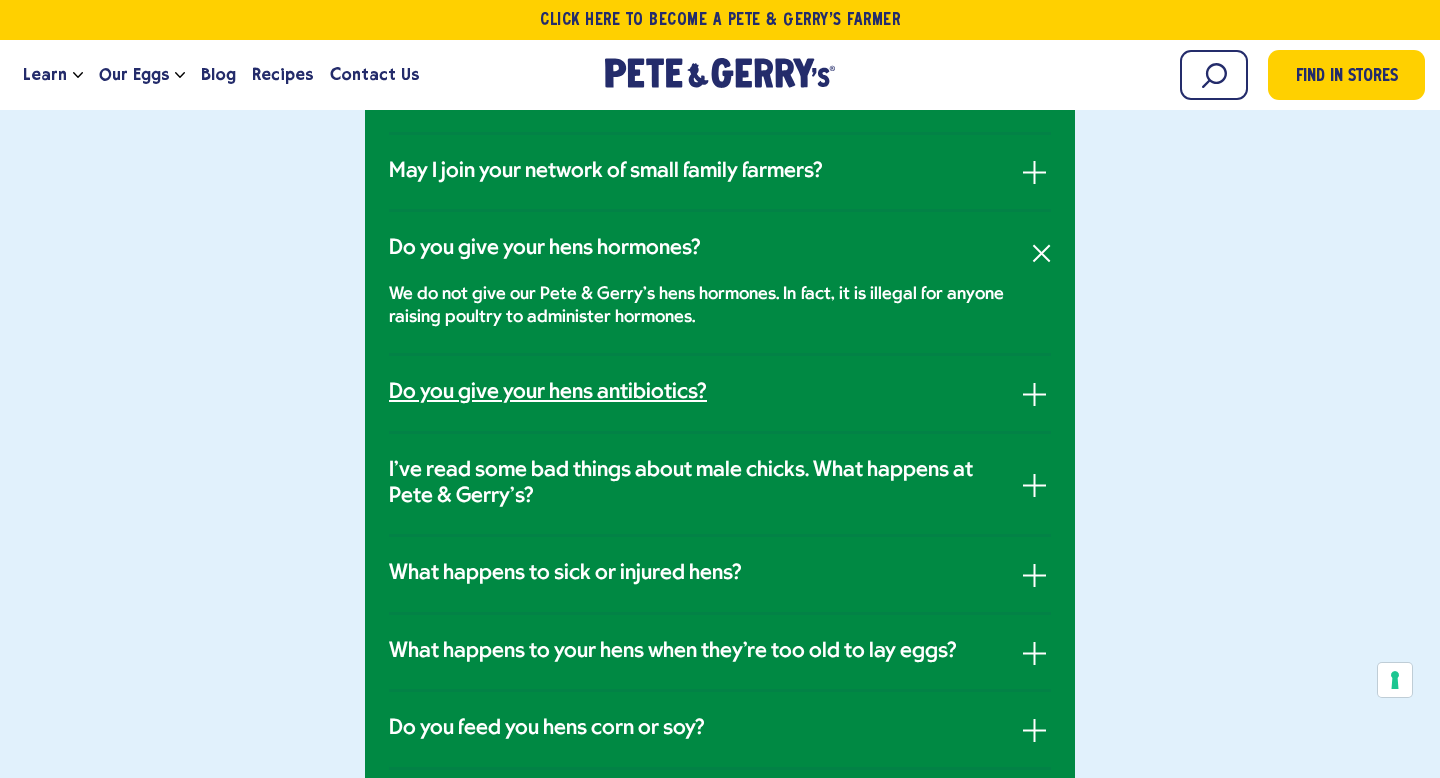 click on "Do you give your hens antibiotics?" at bounding box center (720, 393) 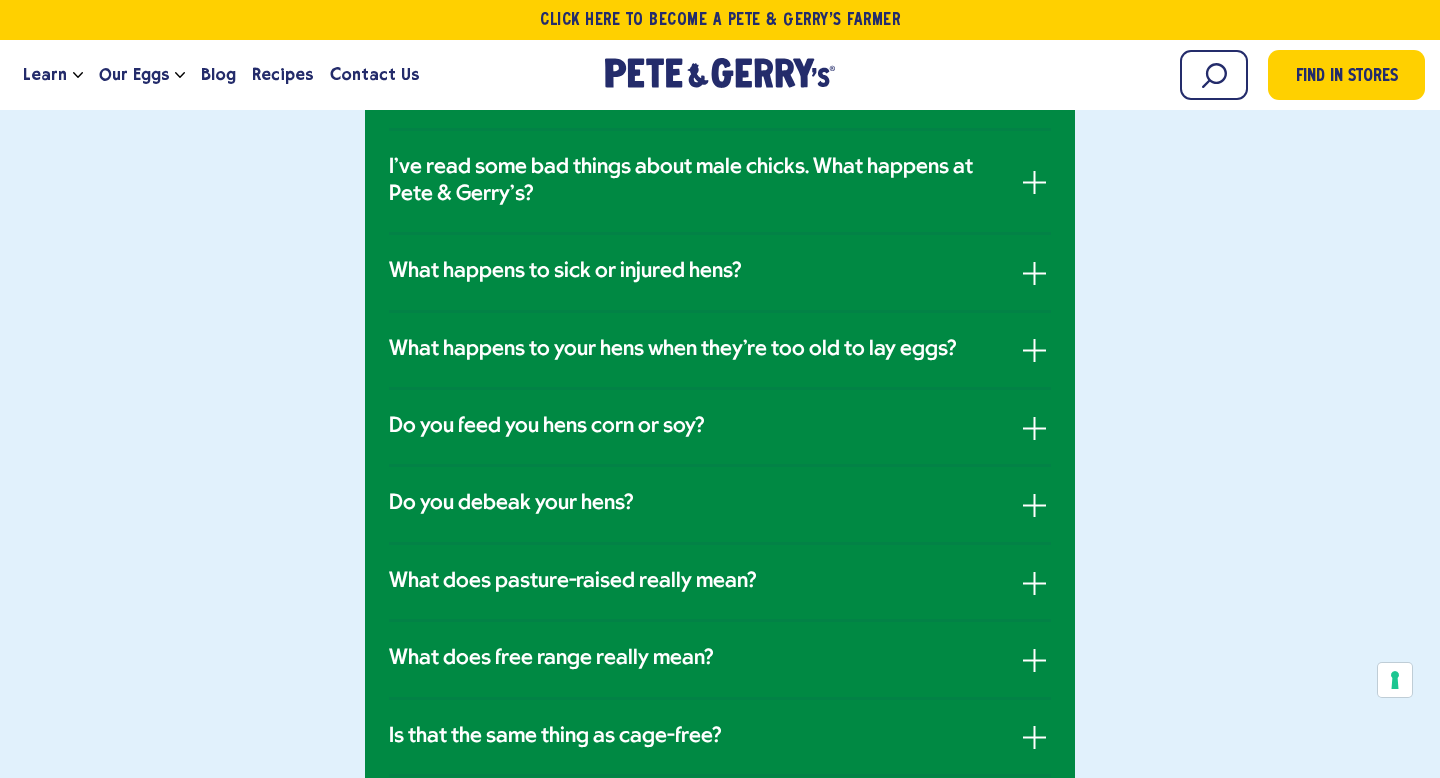 scroll, scrollTop: 1363, scrollLeft: 0, axis: vertical 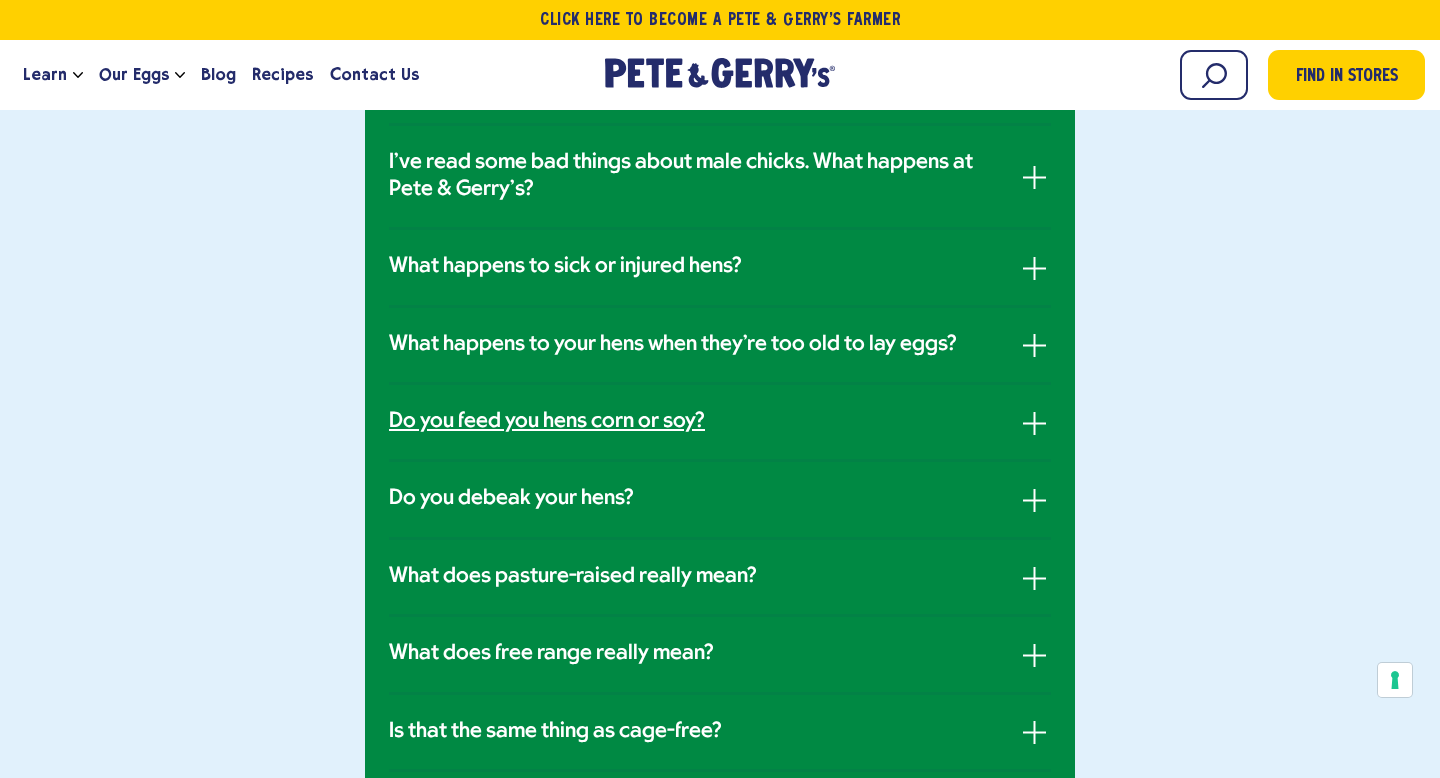 click on "Do you feed you hens corn or soy?" at bounding box center [720, 422] 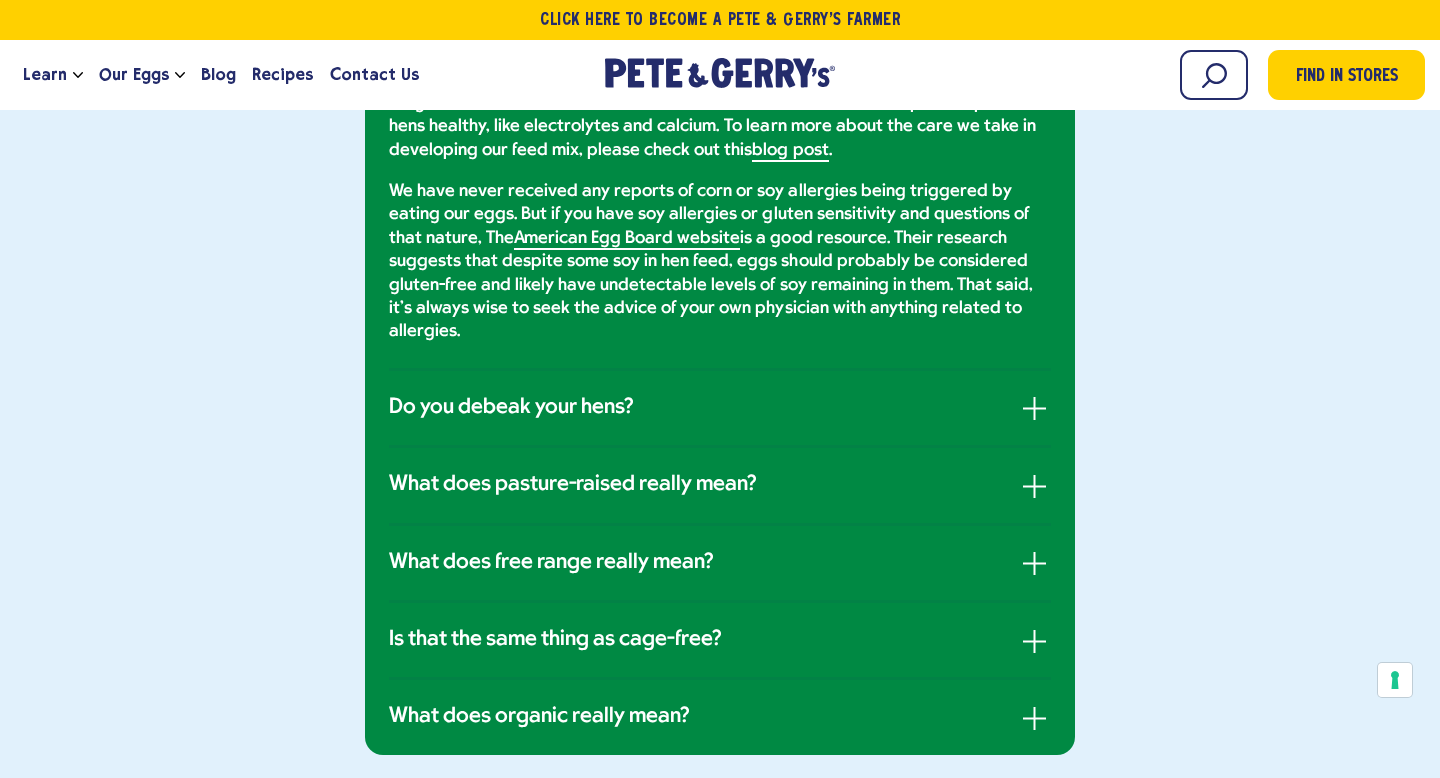 scroll, scrollTop: 1754, scrollLeft: 0, axis: vertical 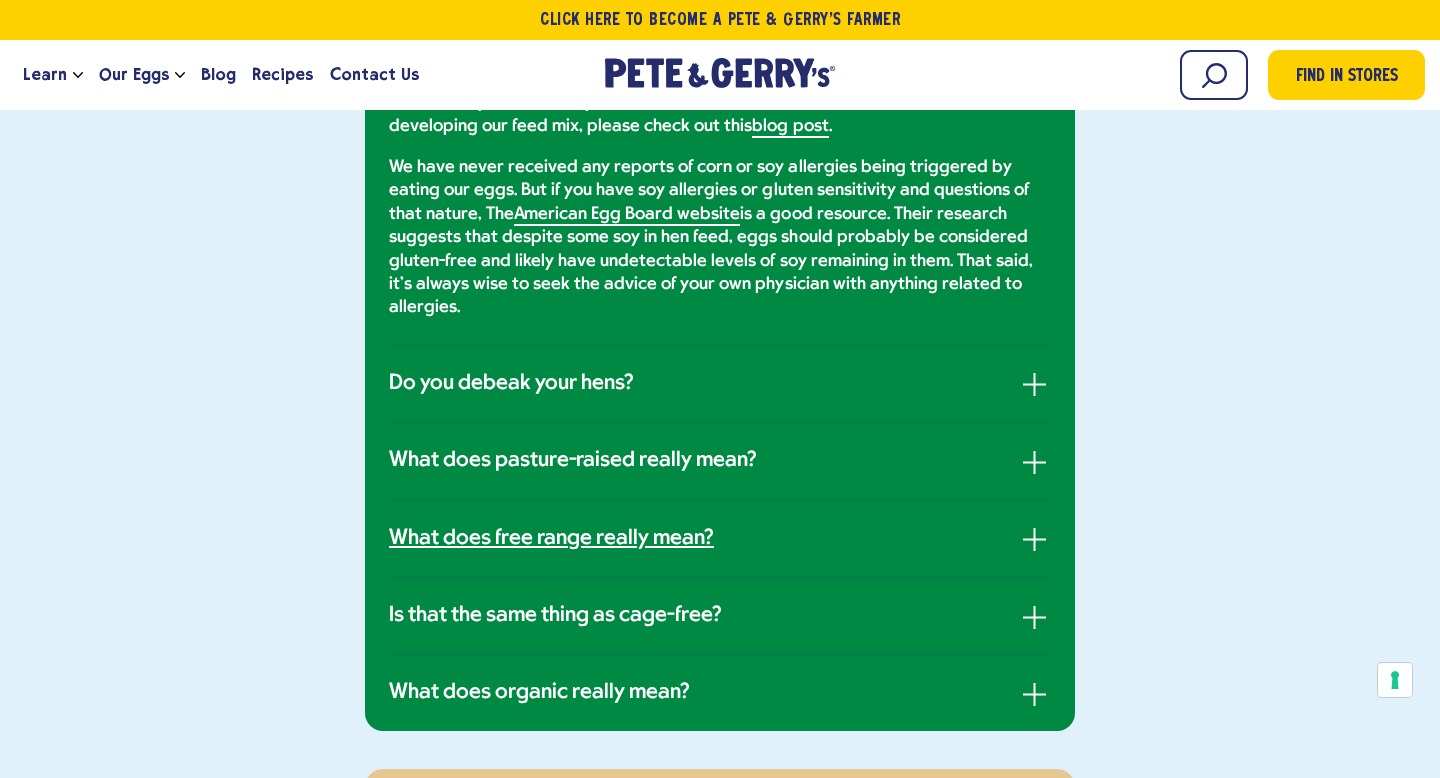 click on "What does free range really mean?" at bounding box center [720, 539] 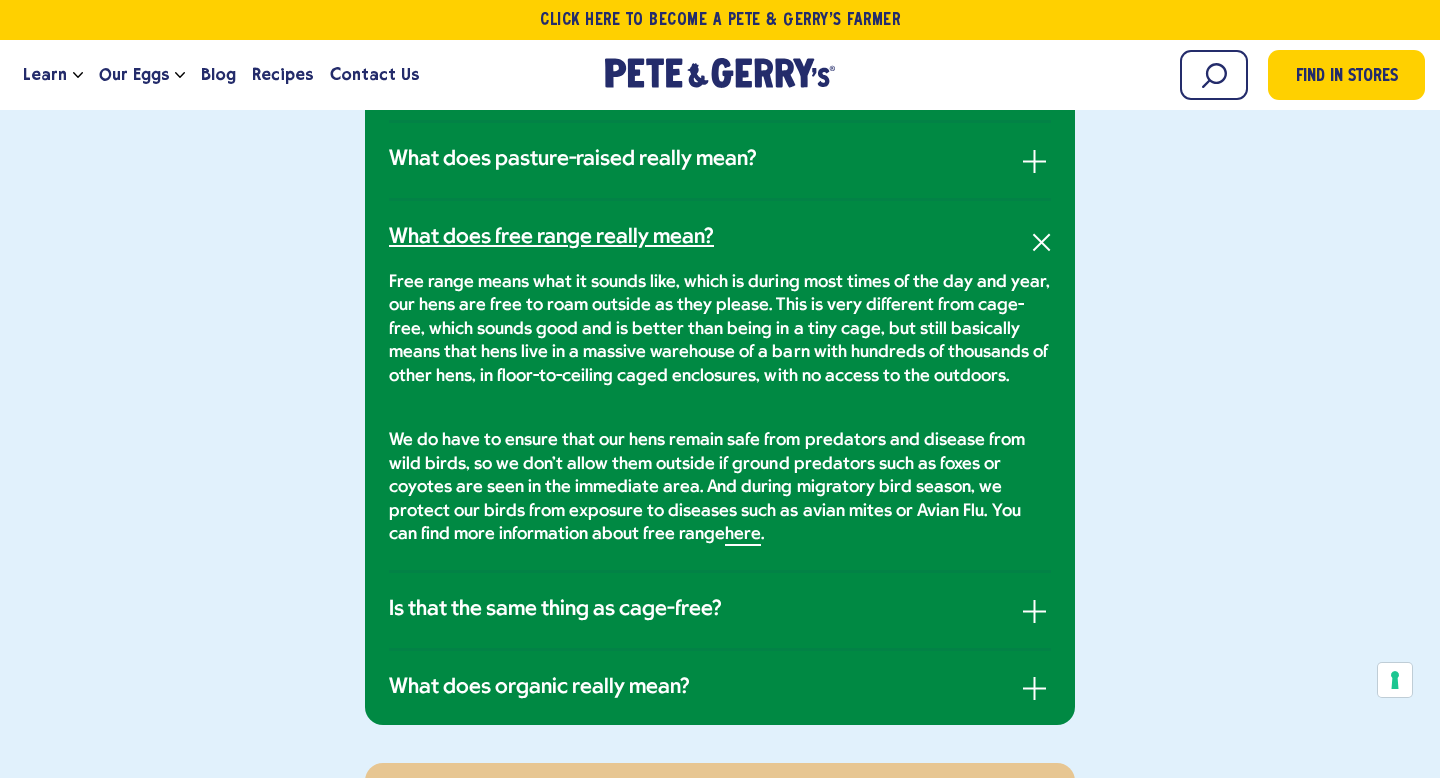 scroll, scrollTop: 1684, scrollLeft: 0, axis: vertical 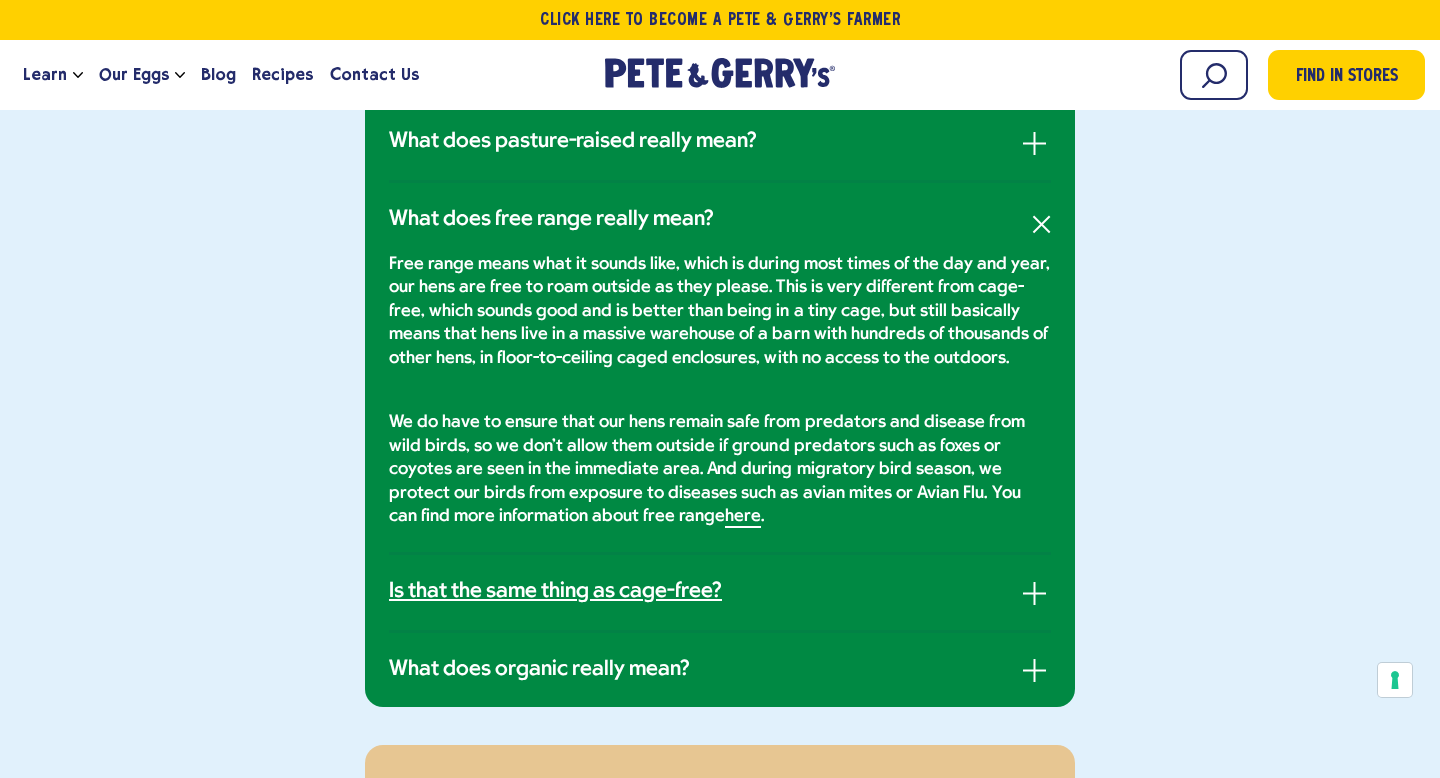 click on "Is that the same thing as cage-free?" at bounding box center [720, 592] 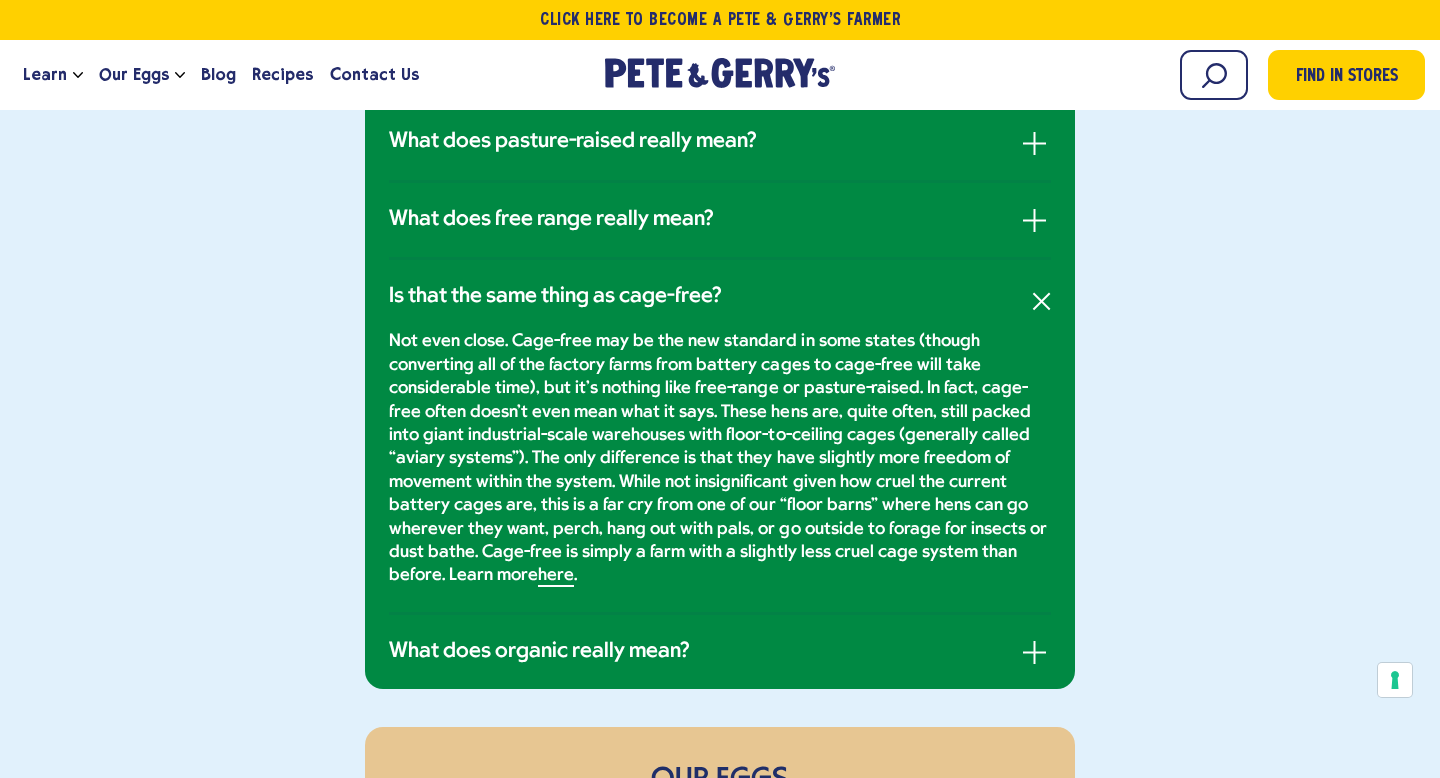 click on "What does organic really mean?
All our Pete & Gerry's Organic Eggs come from humanely raised hens on small family farms. With our organic eggs, the main difference comes down to the supplemental feed offered to our hens. For organic flocks that call Pete & Gerry's home, every ingredient in their feed is 100% USDA Organic Certified. This means there are generally no synthetic pesticides used to grow the corn, soybeans, and other ingredients in their feed, and everything is GMO-free. Also, the pastures our organic hens love to explore are never treated with chemical pesticides or fertilizer.   here." at bounding box center (720, 652) 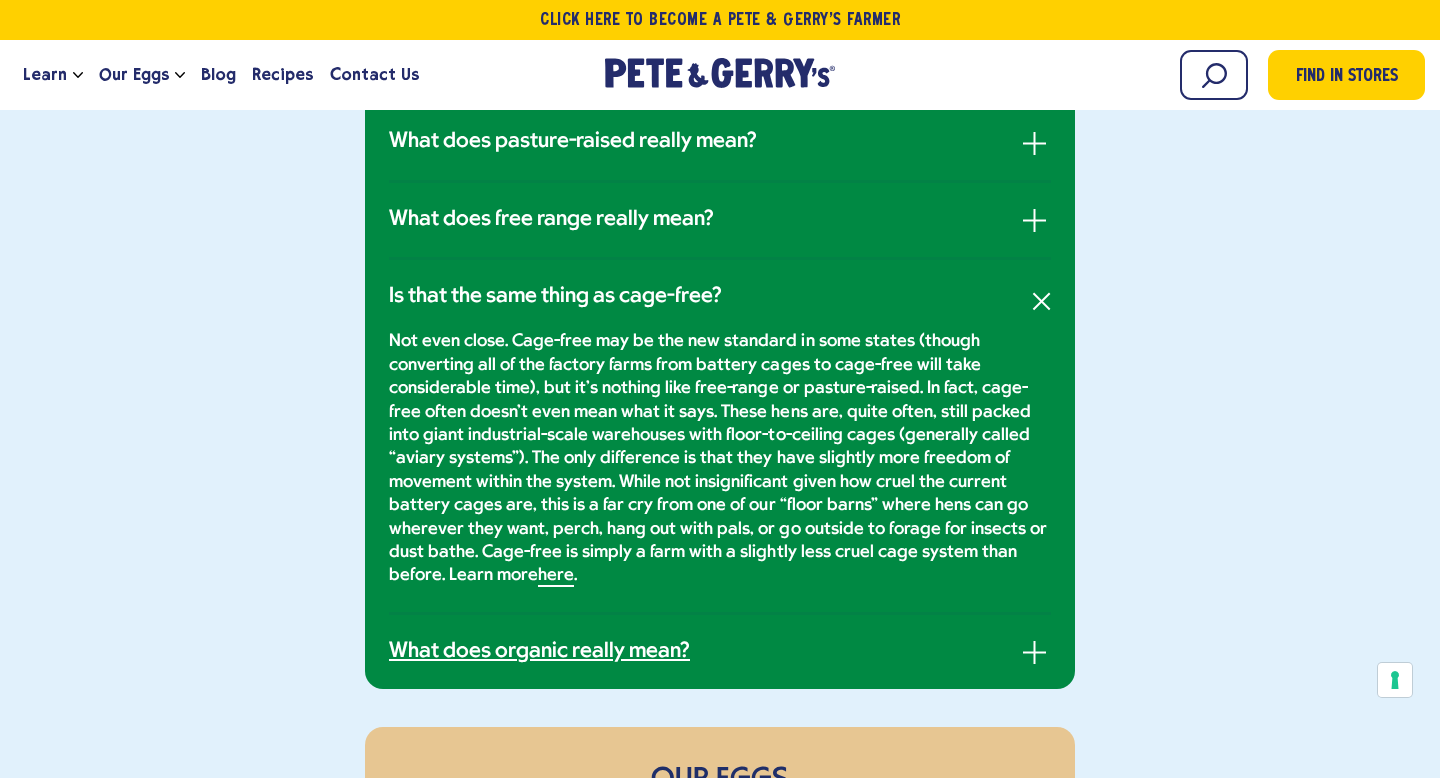 click on "What does organic really mean?" at bounding box center [720, 652] 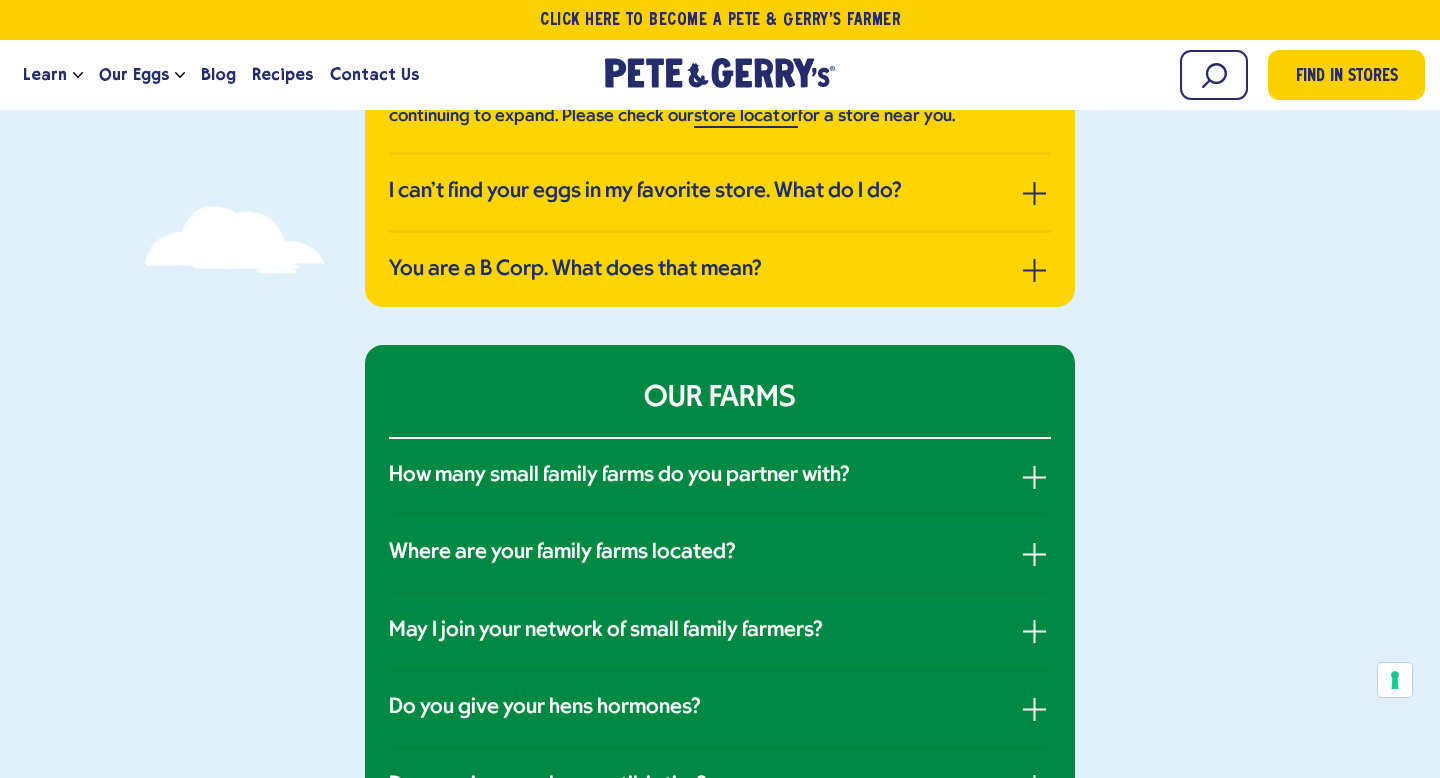 scroll, scrollTop: 0, scrollLeft: 0, axis: both 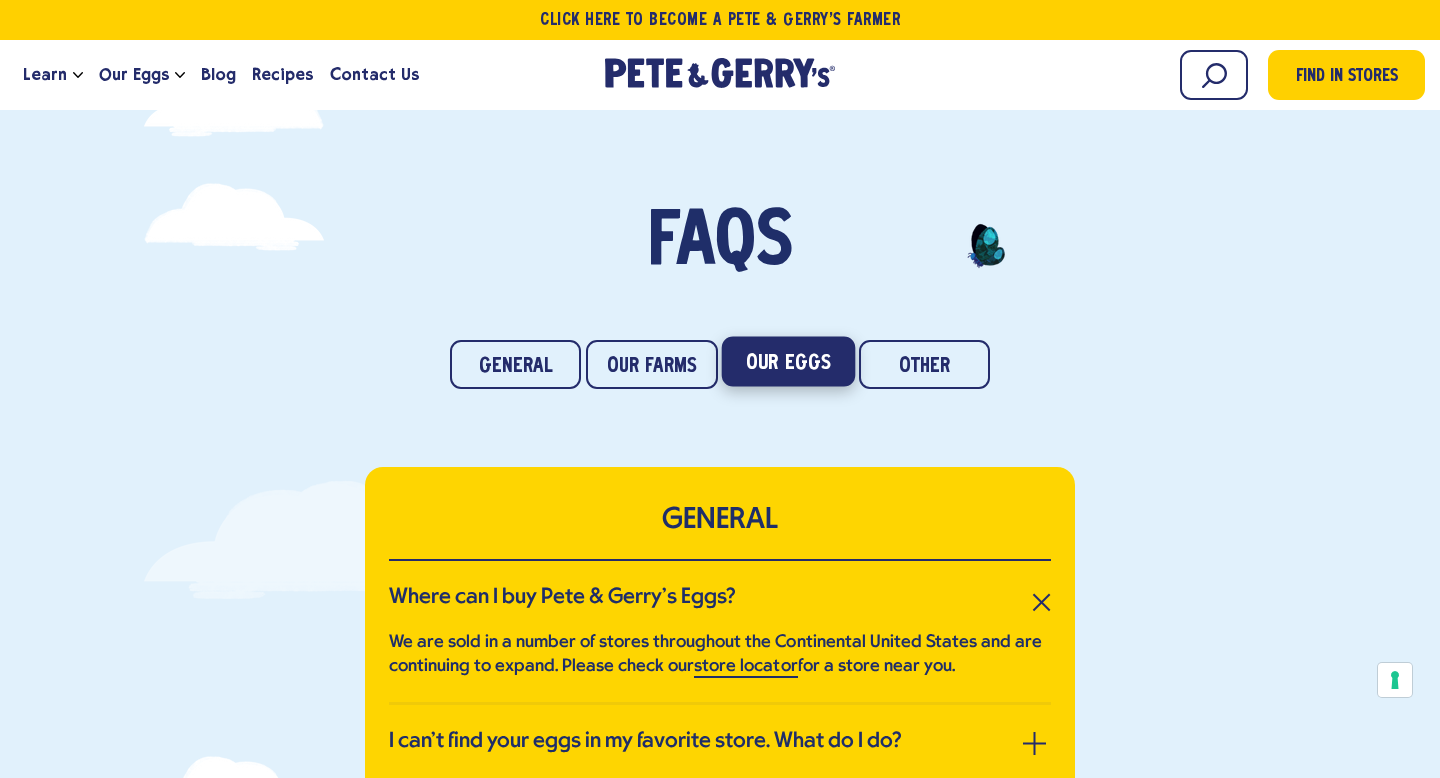 click on "Our Eggs" at bounding box center (788, 362) 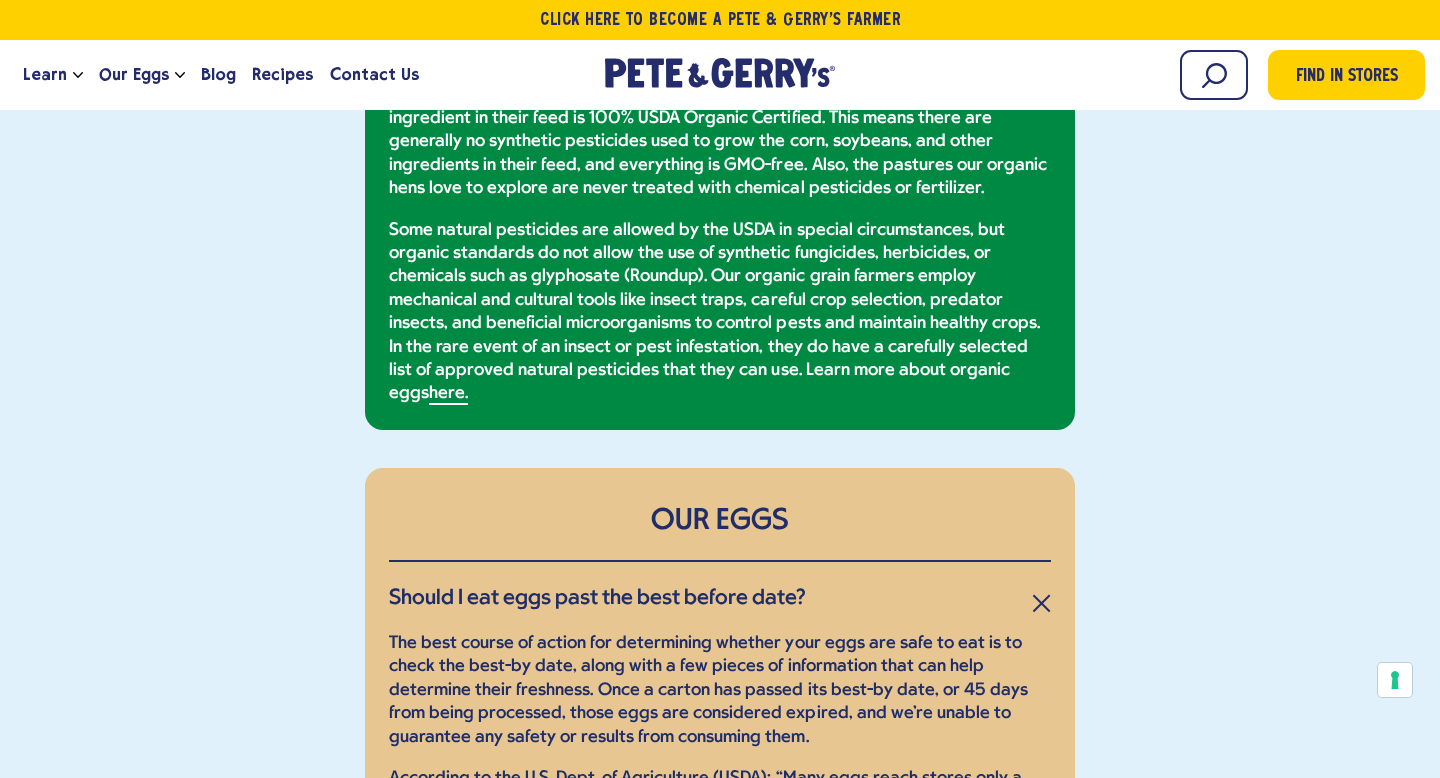 scroll, scrollTop: 0, scrollLeft: 0, axis: both 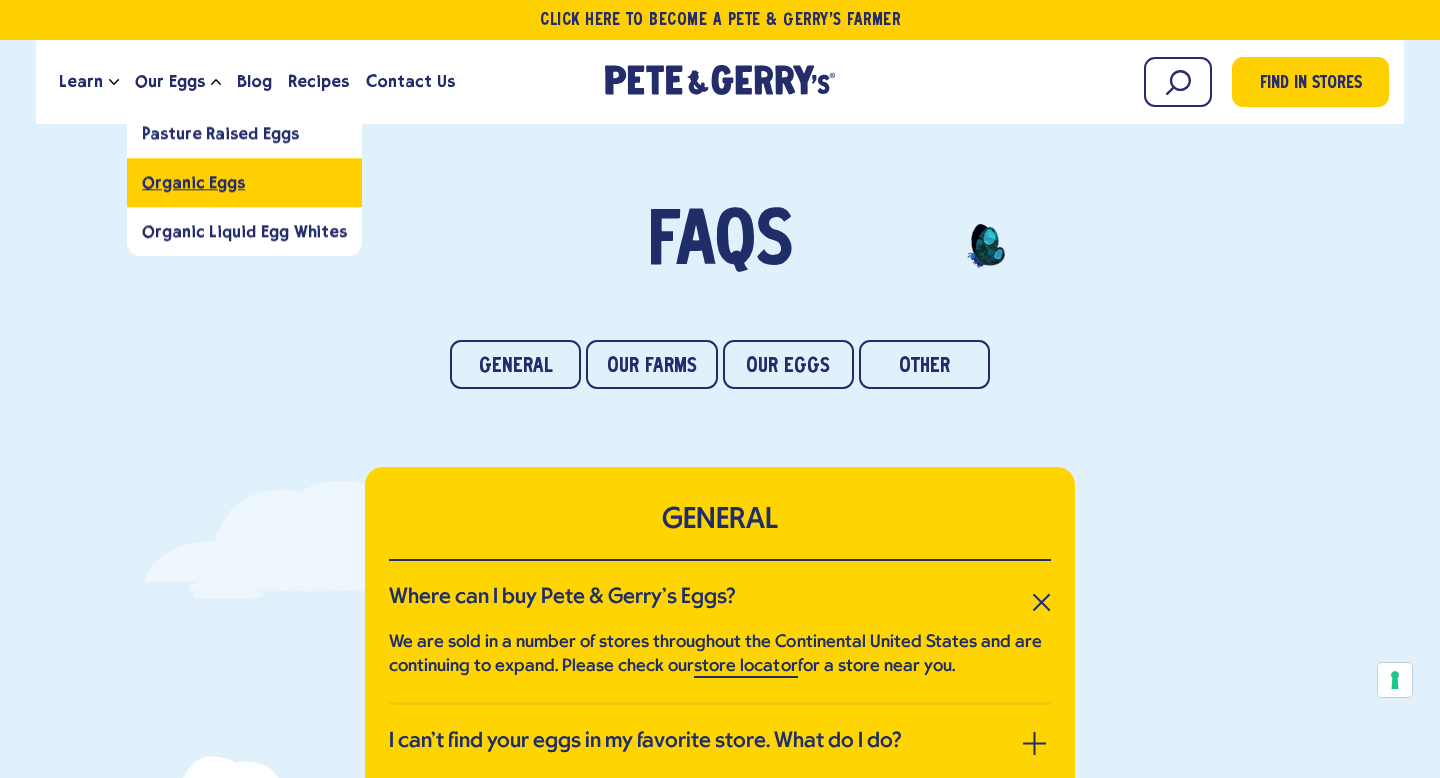 click on "Organic Eggs" at bounding box center [193, 182] 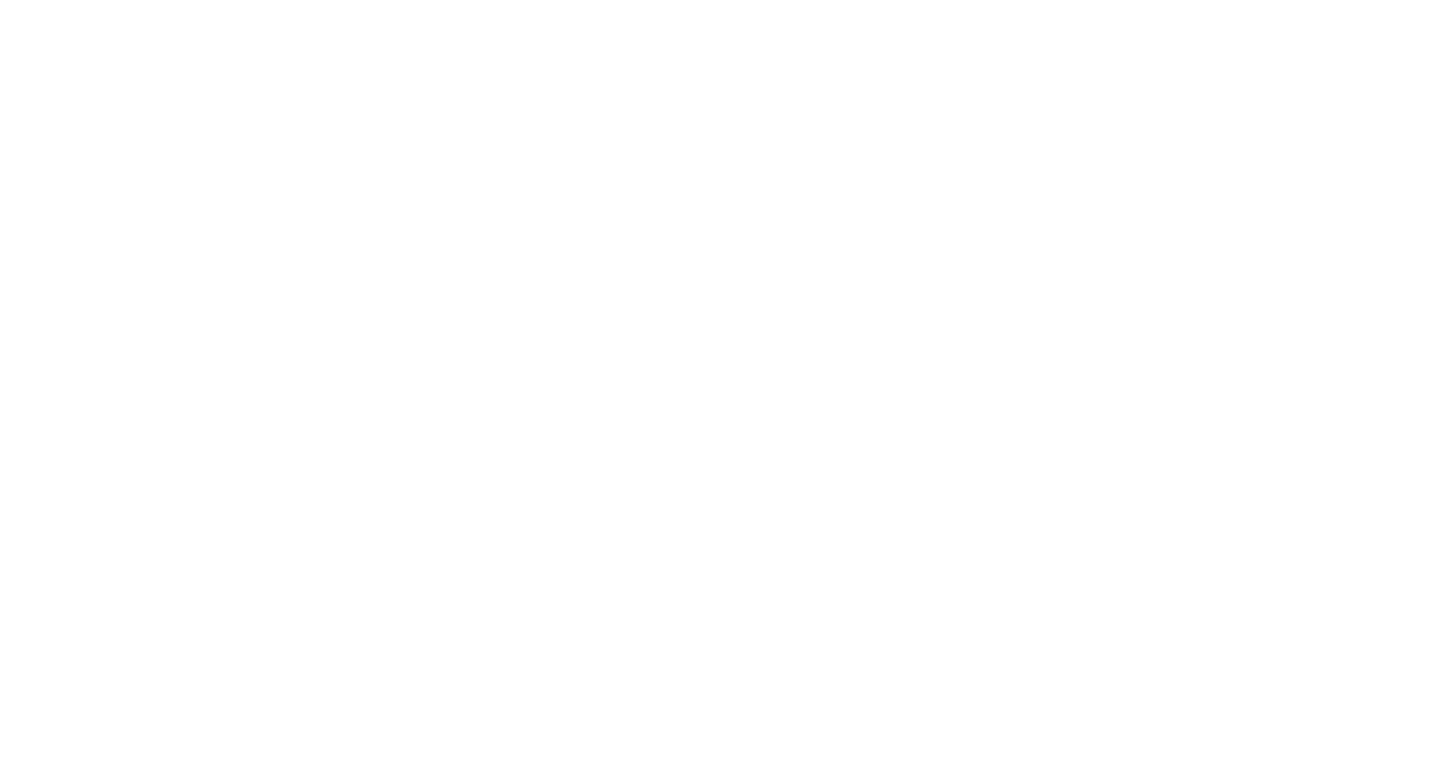 scroll, scrollTop: 0, scrollLeft: 0, axis: both 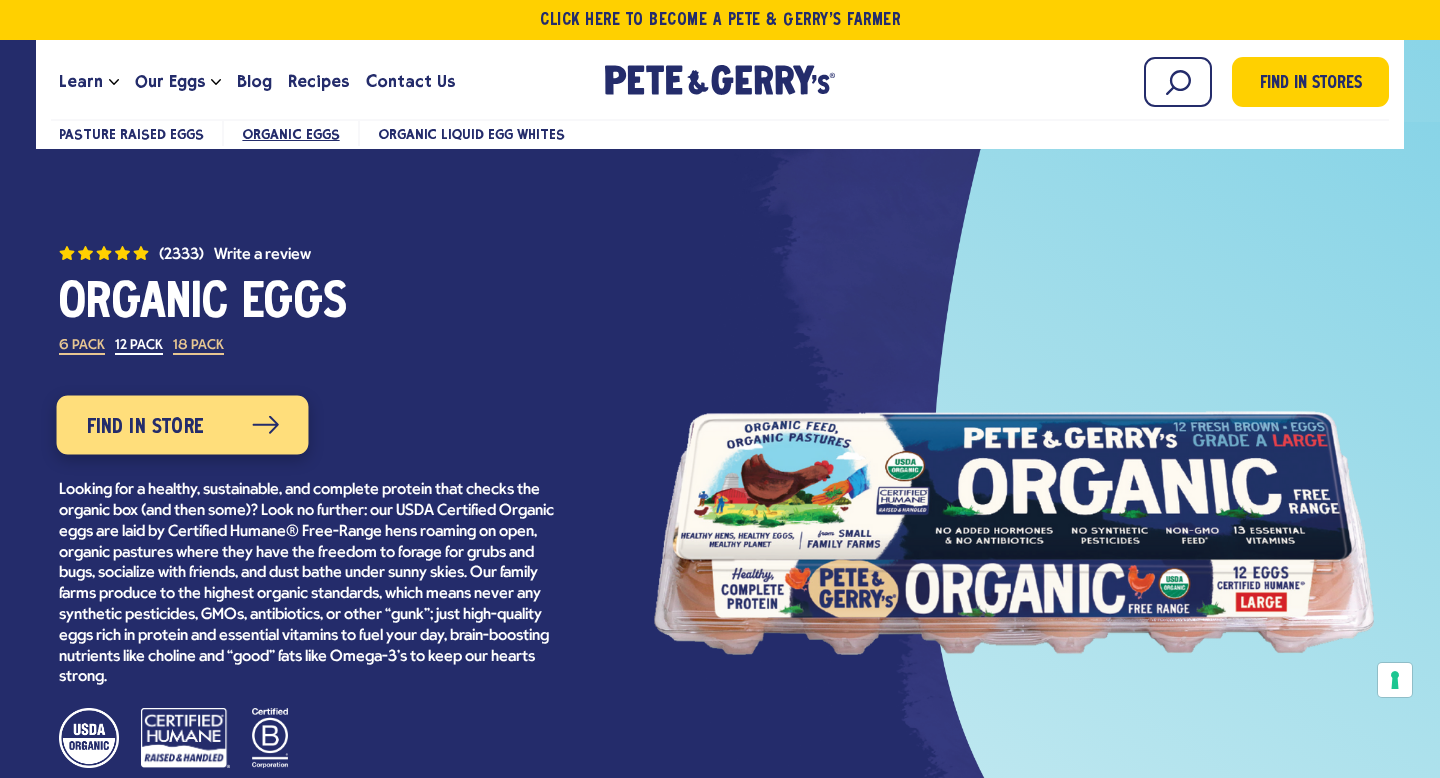 click on "Find in Store" at bounding box center [144, 428] 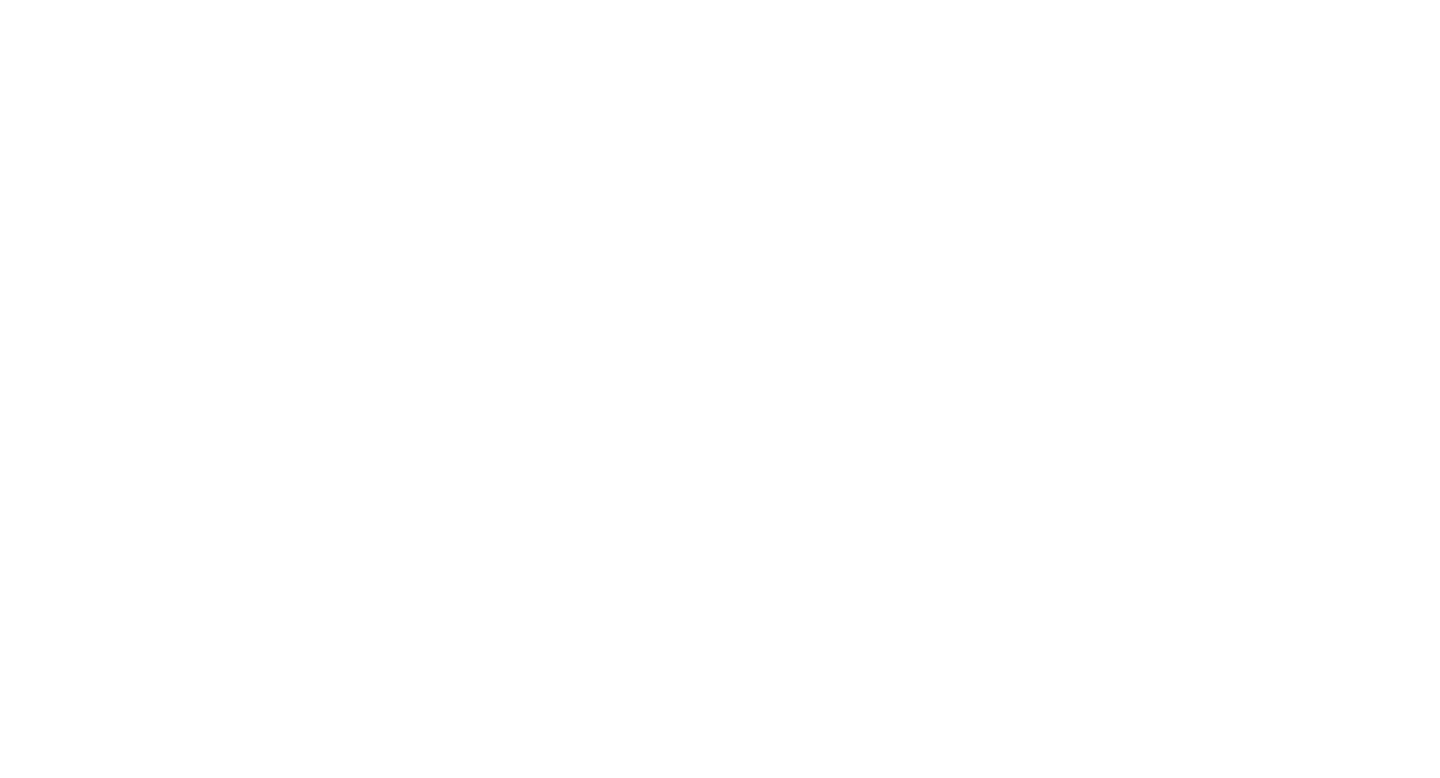 scroll, scrollTop: 0, scrollLeft: 0, axis: both 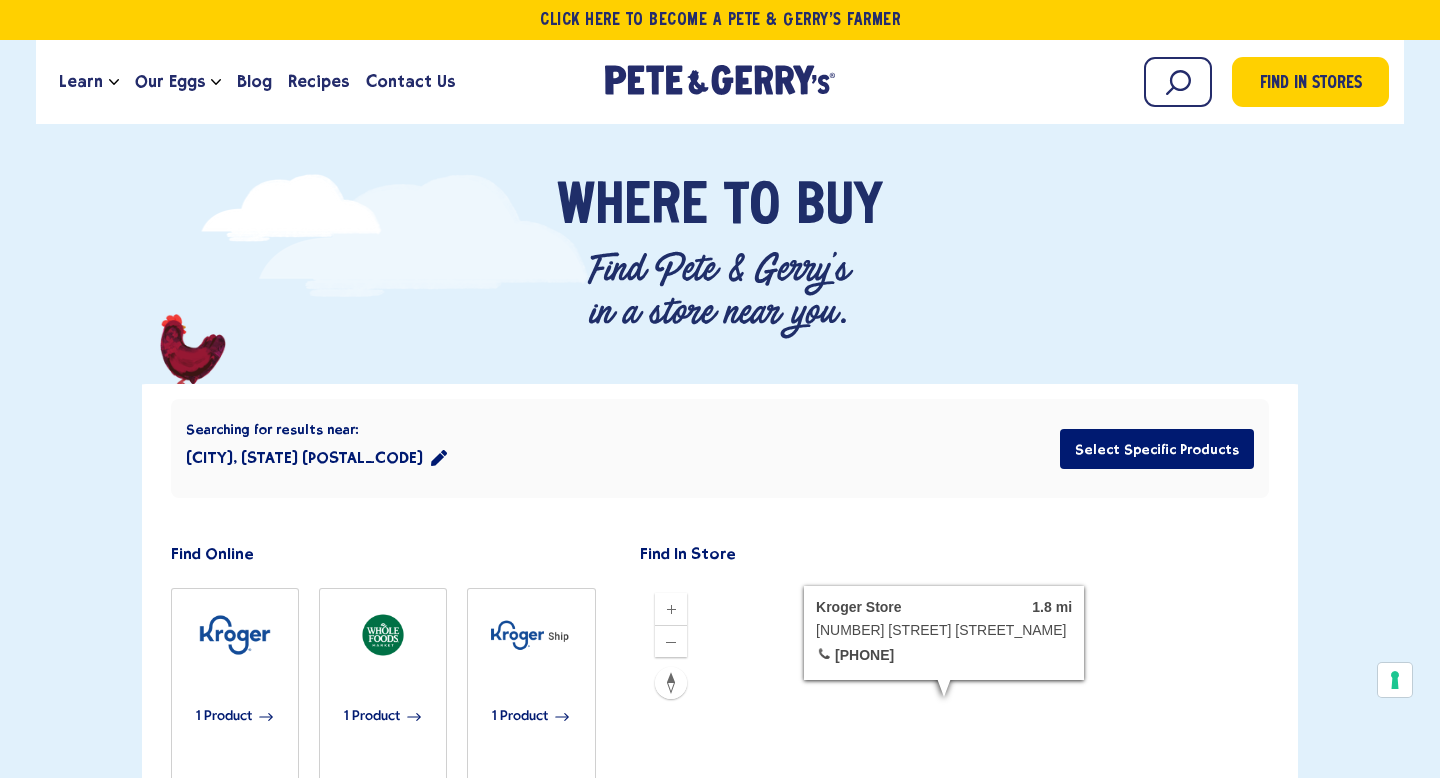 click 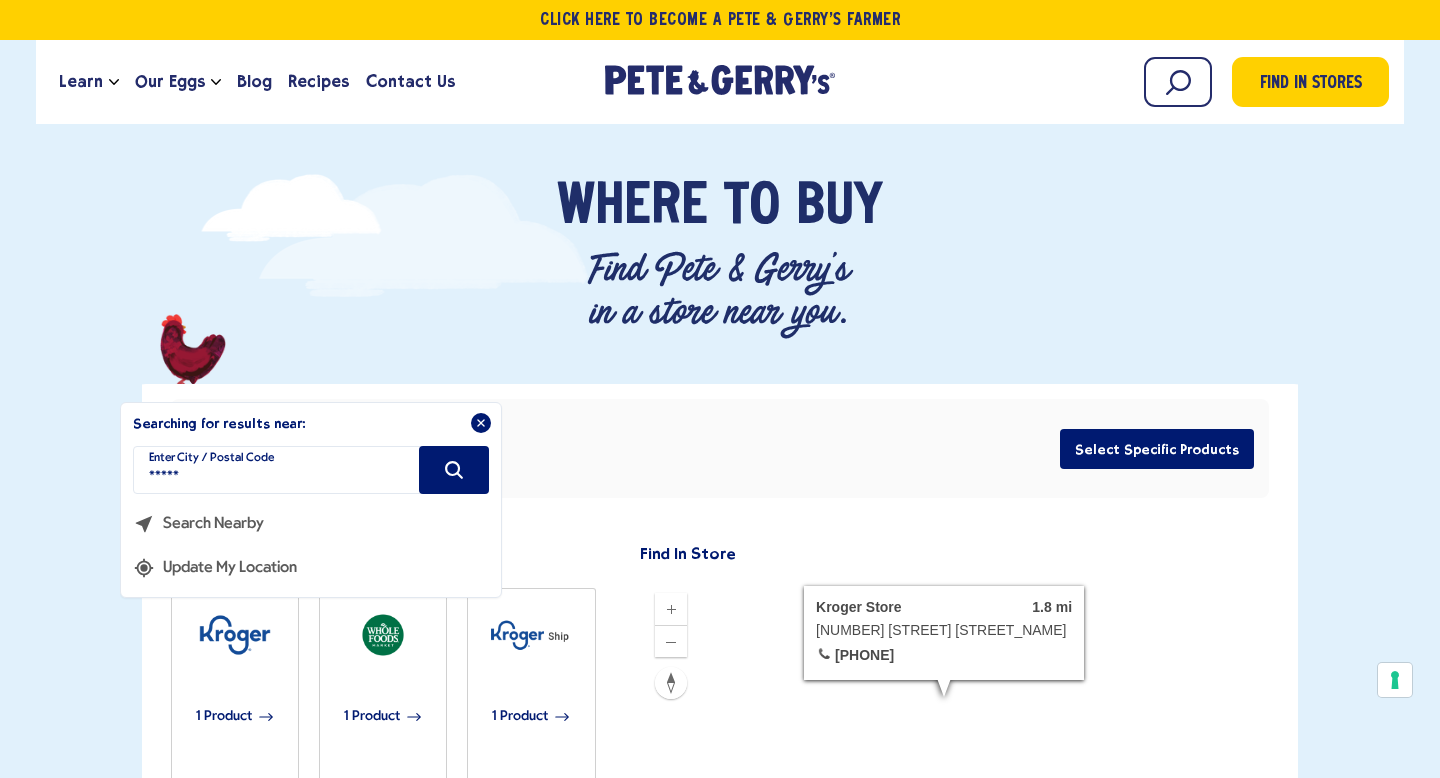 drag, startPoint x: 347, startPoint y: 472, endPoint x: 83, endPoint y: 461, distance: 264.22906 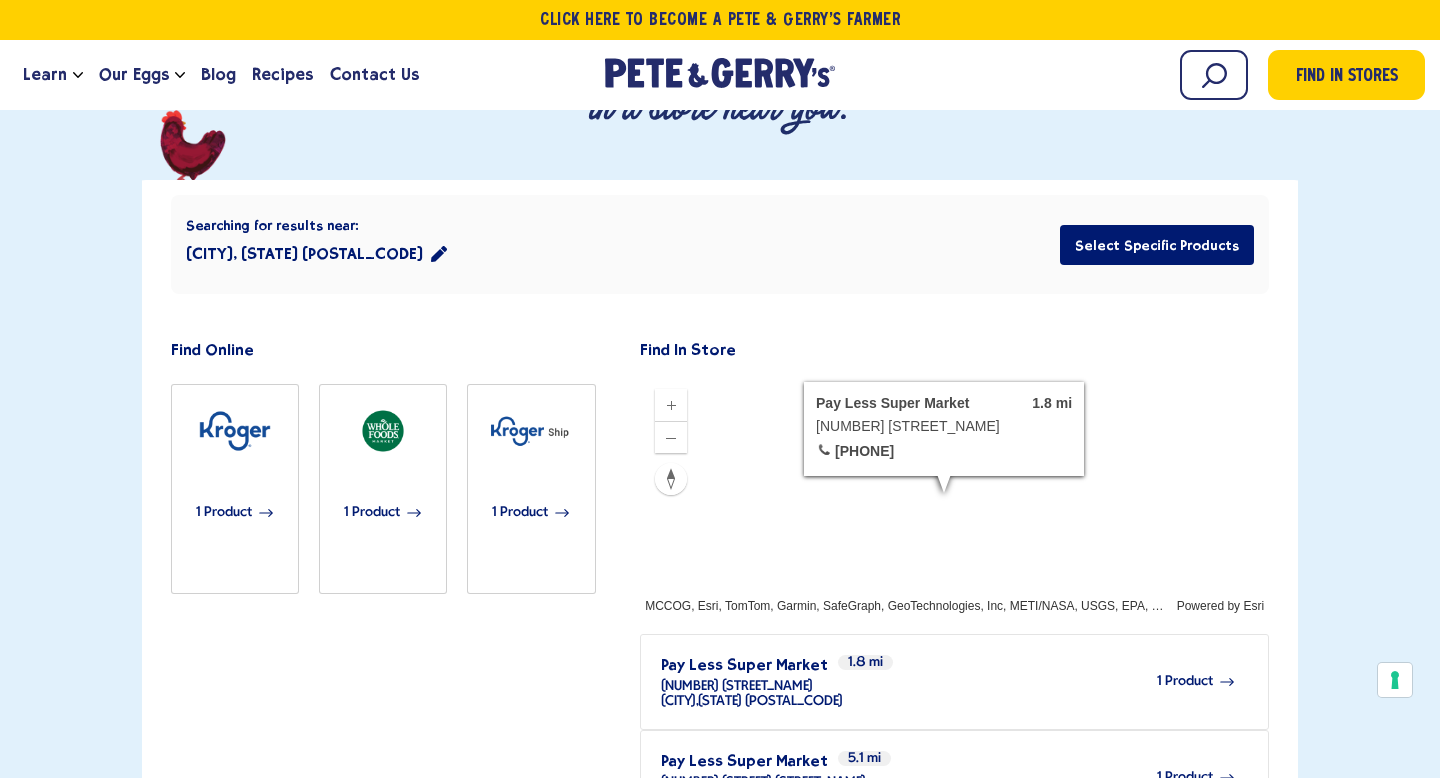 scroll, scrollTop: 221, scrollLeft: 0, axis: vertical 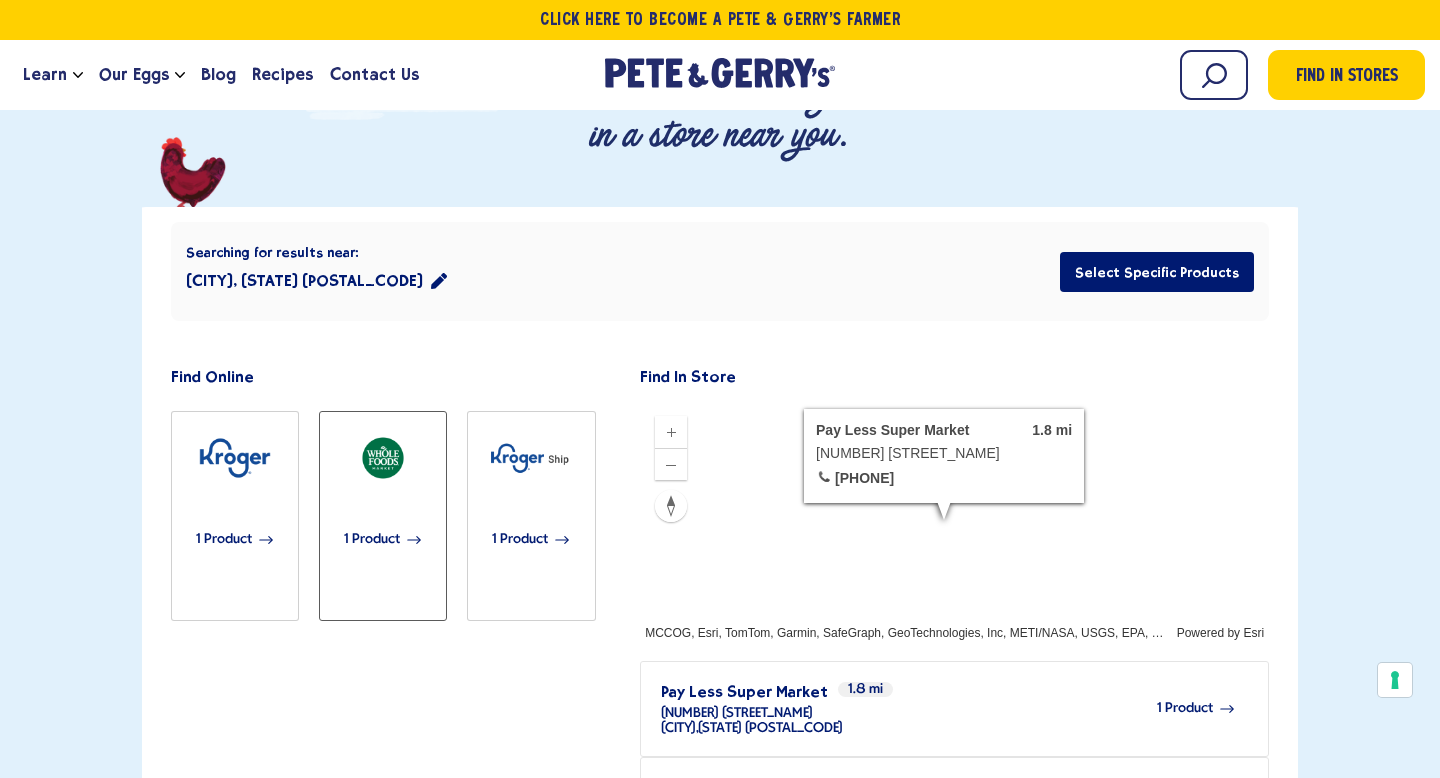 click on "1  Product" at bounding box center (372, 540) 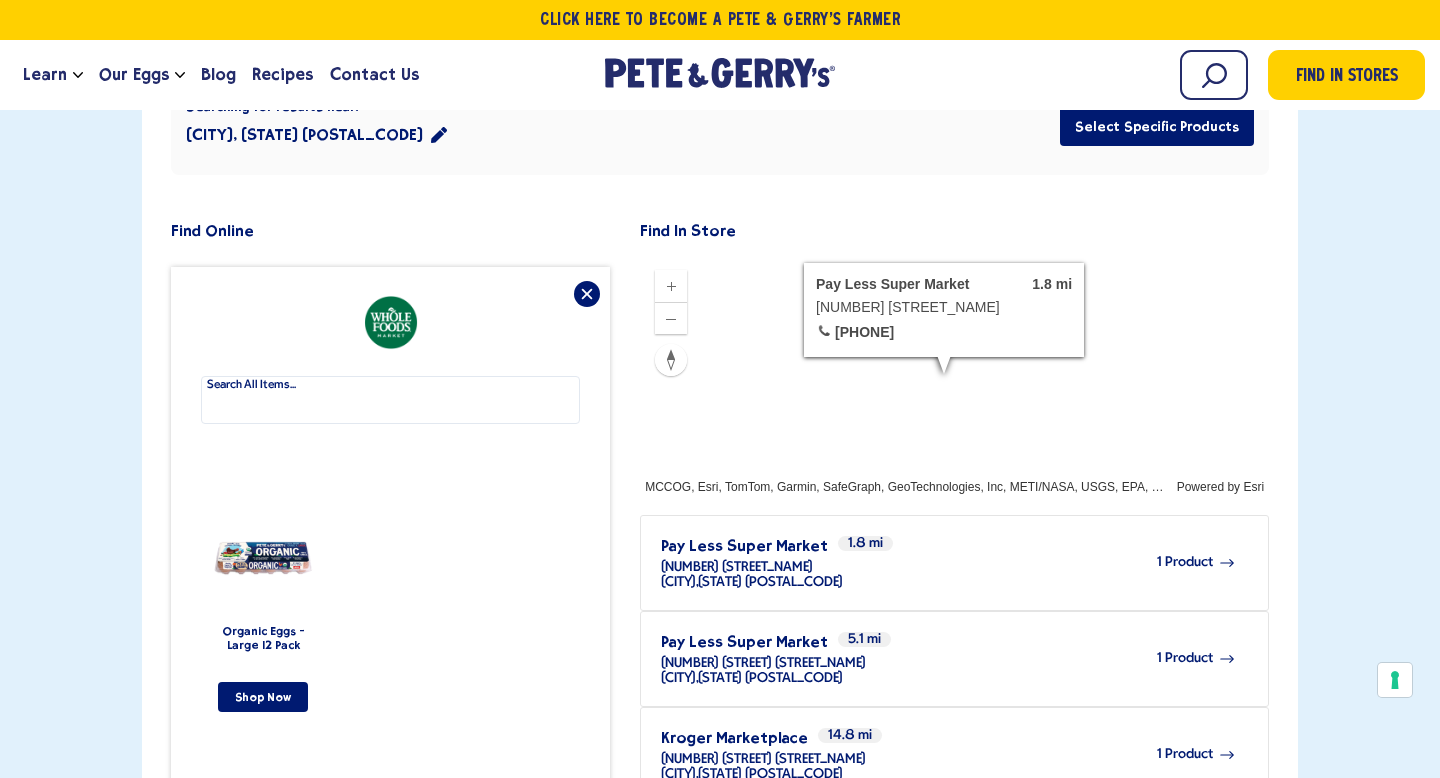 scroll, scrollTop: 388, scrollLeft: 0, axis: vertical 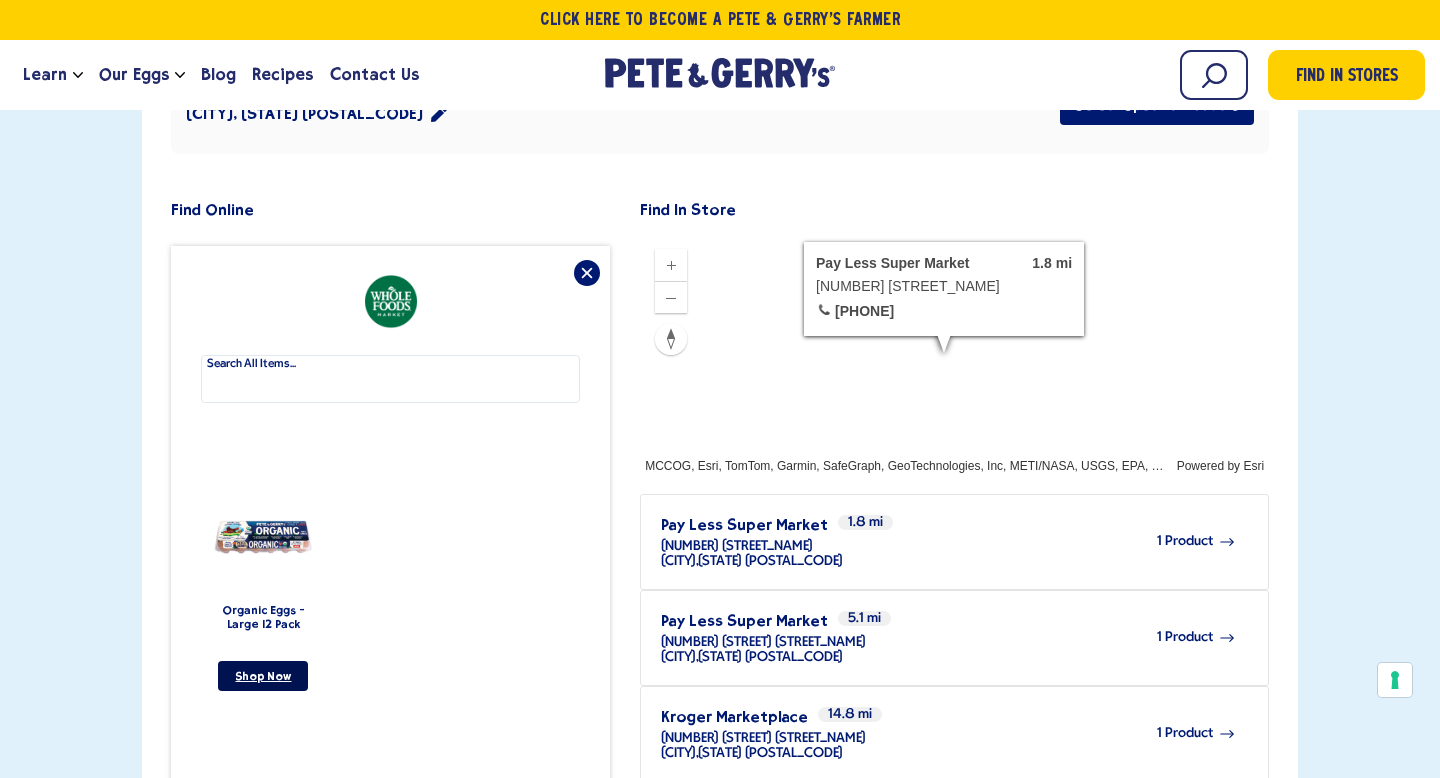 click on "Shop Now" at bounding box center [263, 676] 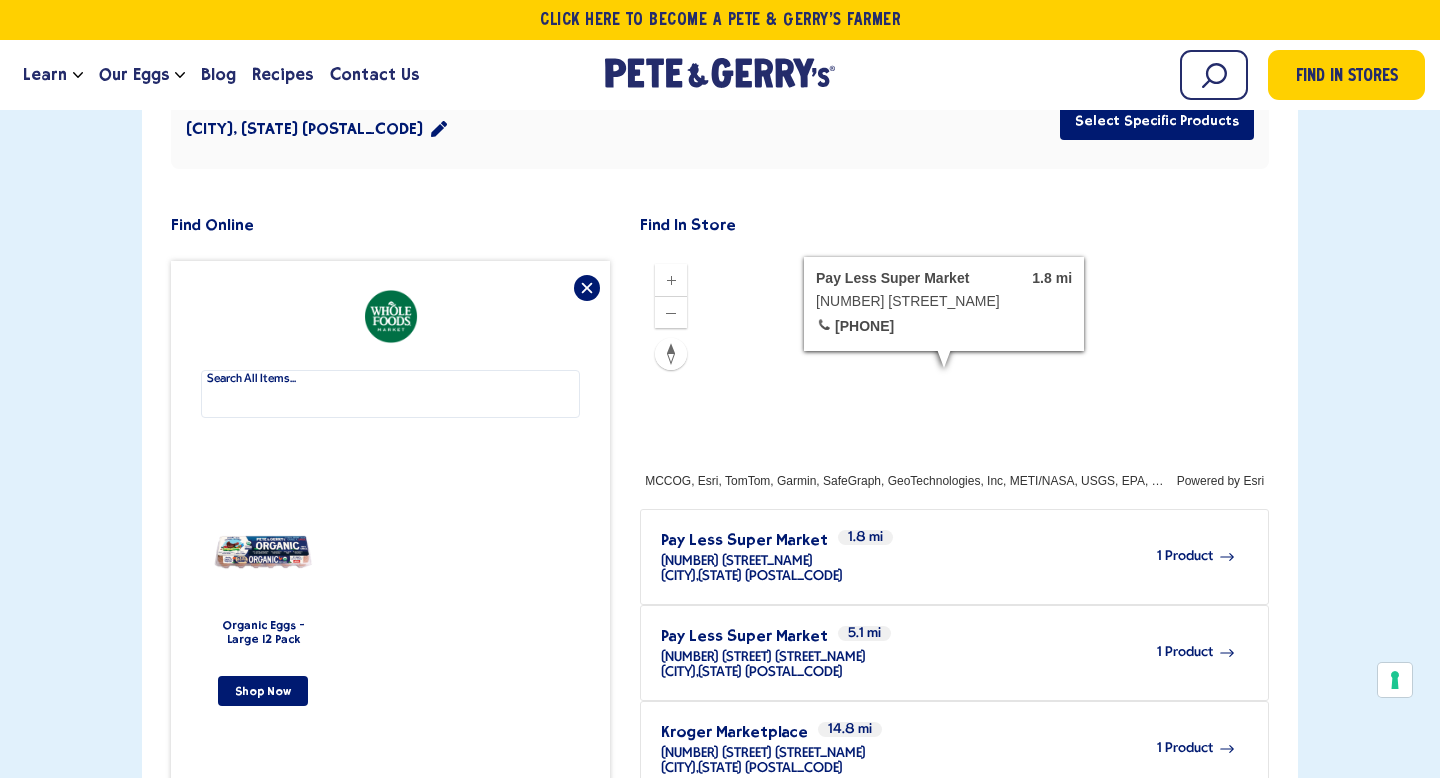 scroll, scrollTop: 372, scrollLeft: 0, axis: vertical 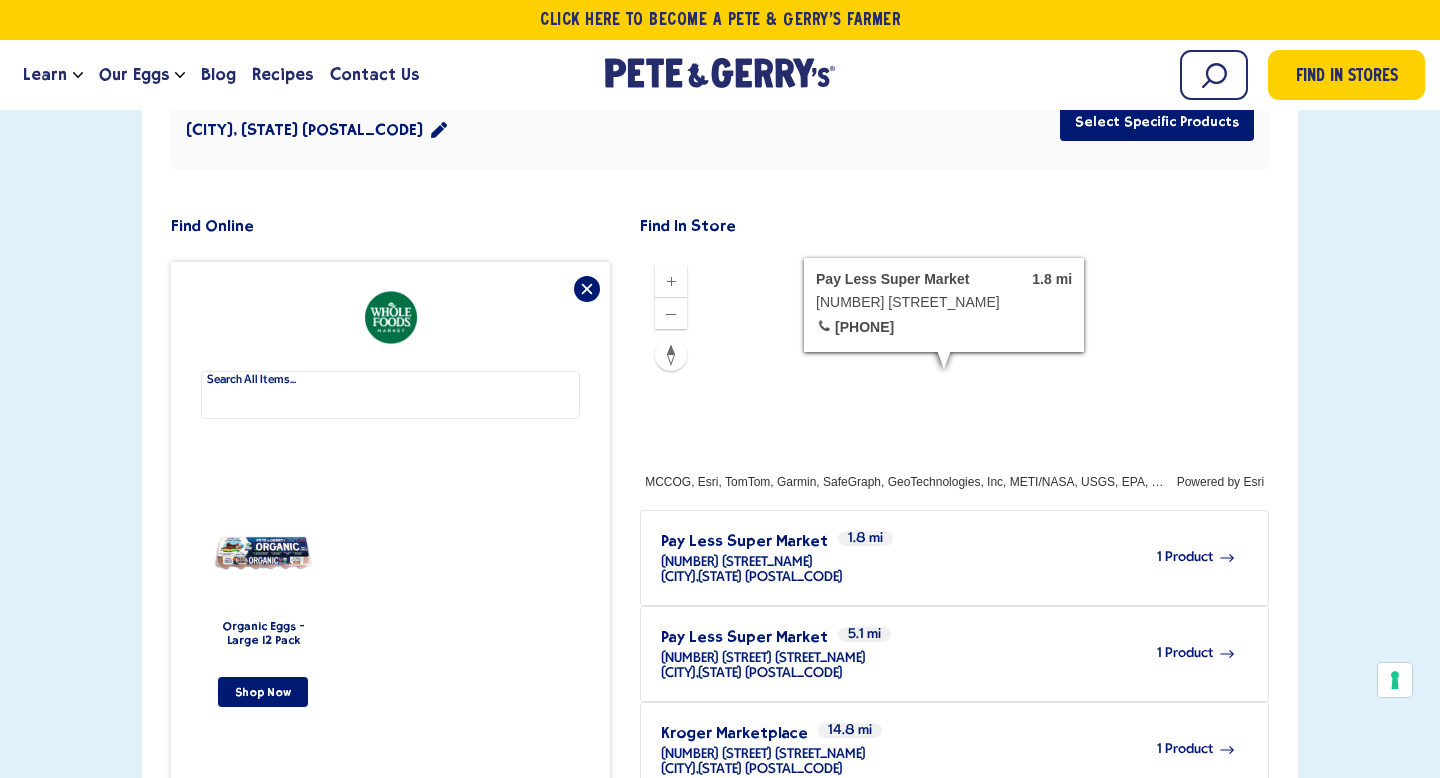 click on "1  Product" at bounding box center (1039, 557) 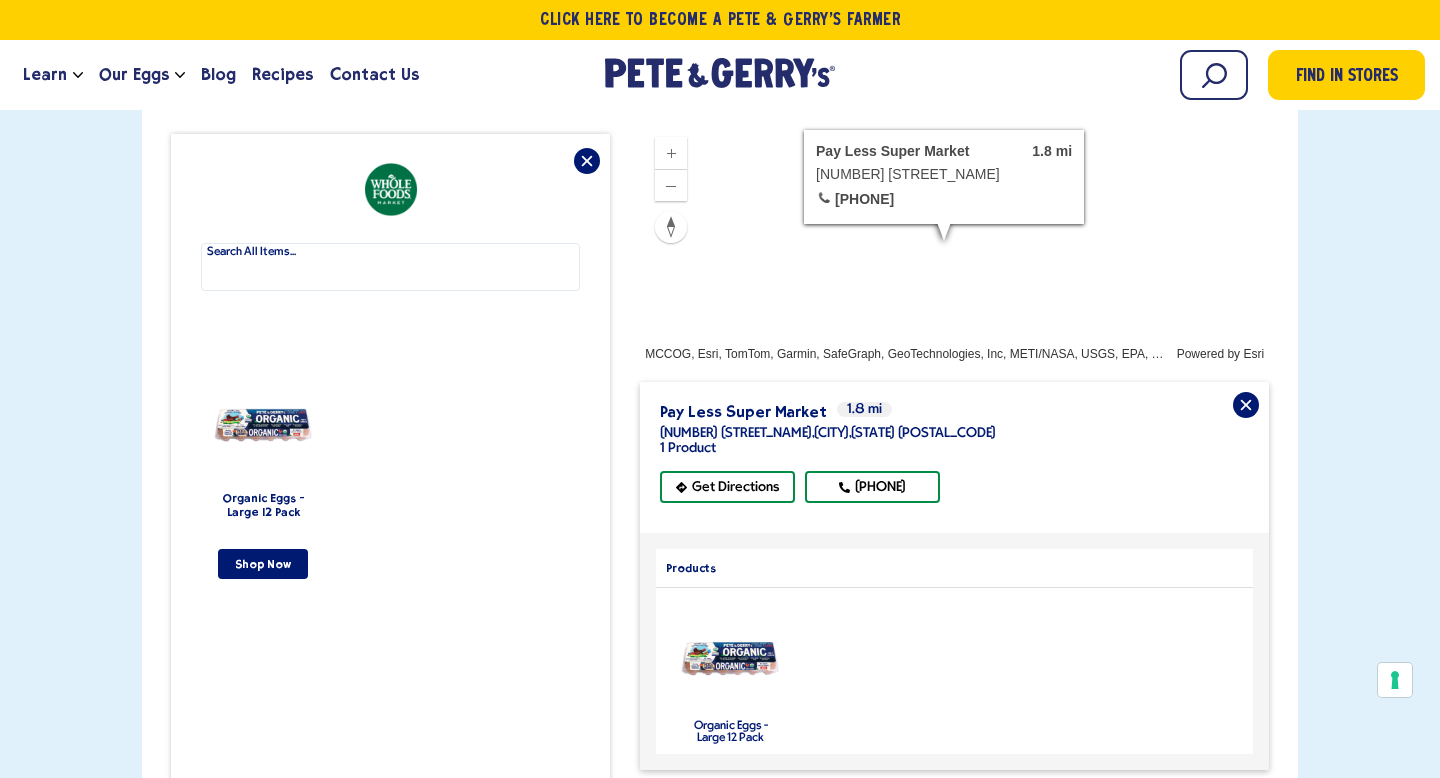 scroll, scrollTop: 567, scrollLeft: 0, axis: vertical 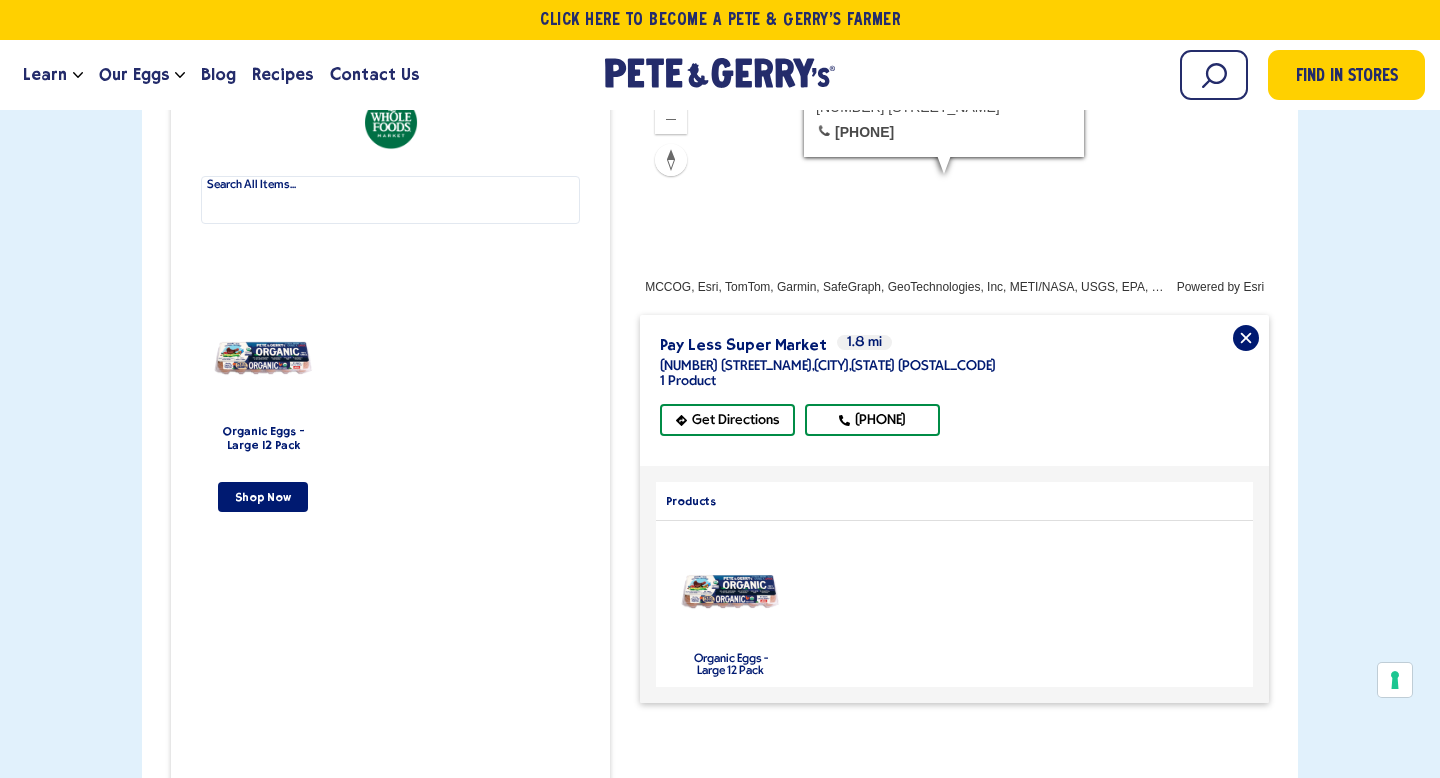 click at bounding box center (730, 592) 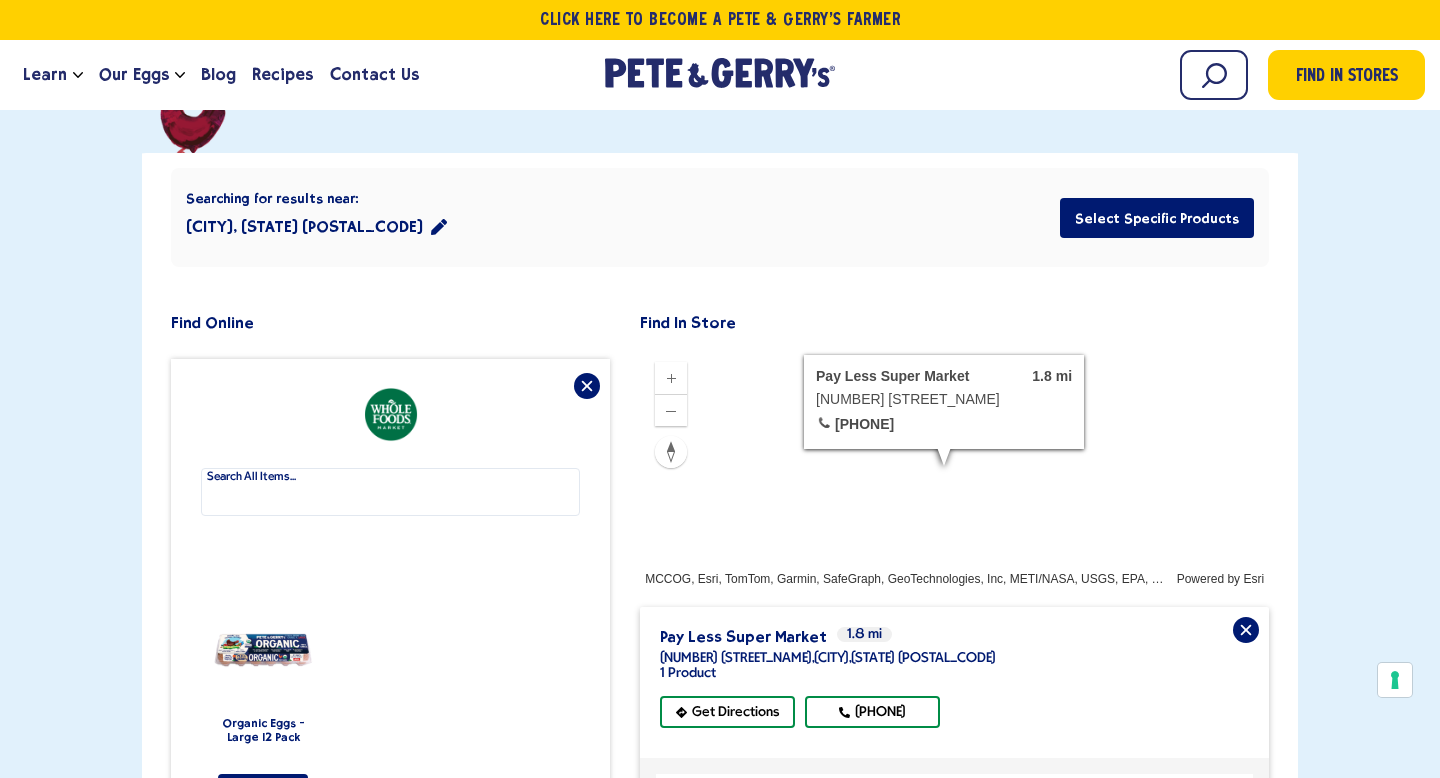 scroll, scrollTop: 0, scrollLeft: 0, axis: both 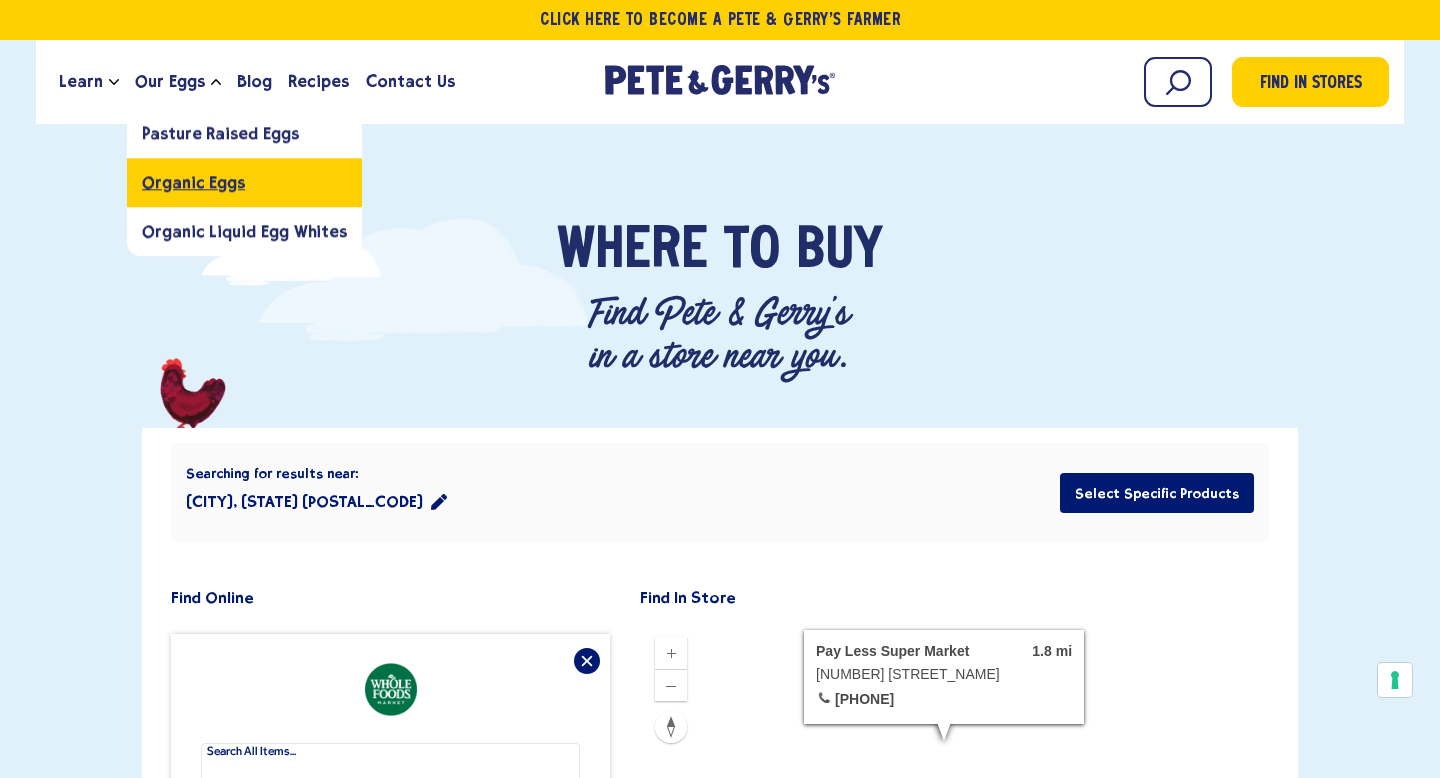 click on "Organic Eggs" at bounding box center [193, 182] 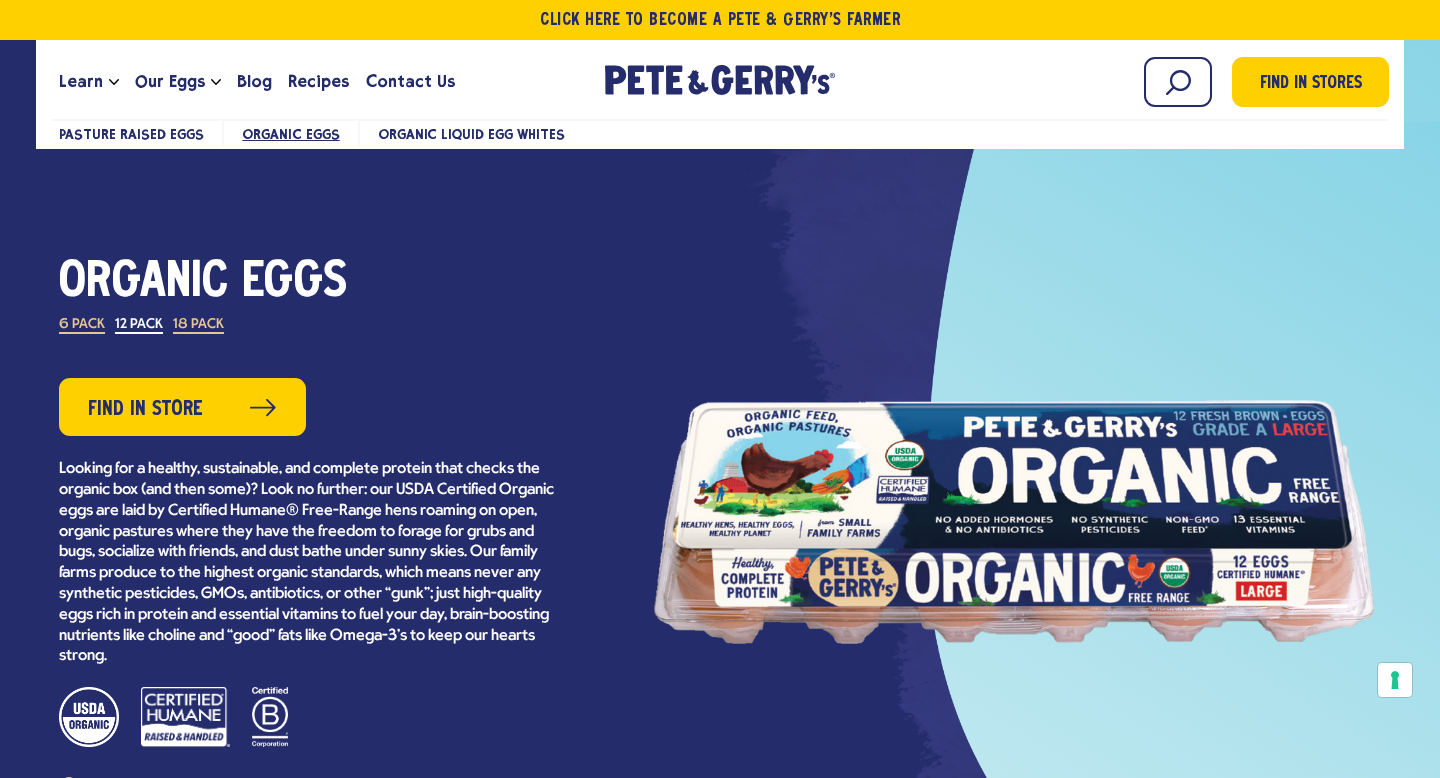 scroll, scrollTop: 0, scrollLeft: 0, axis: both 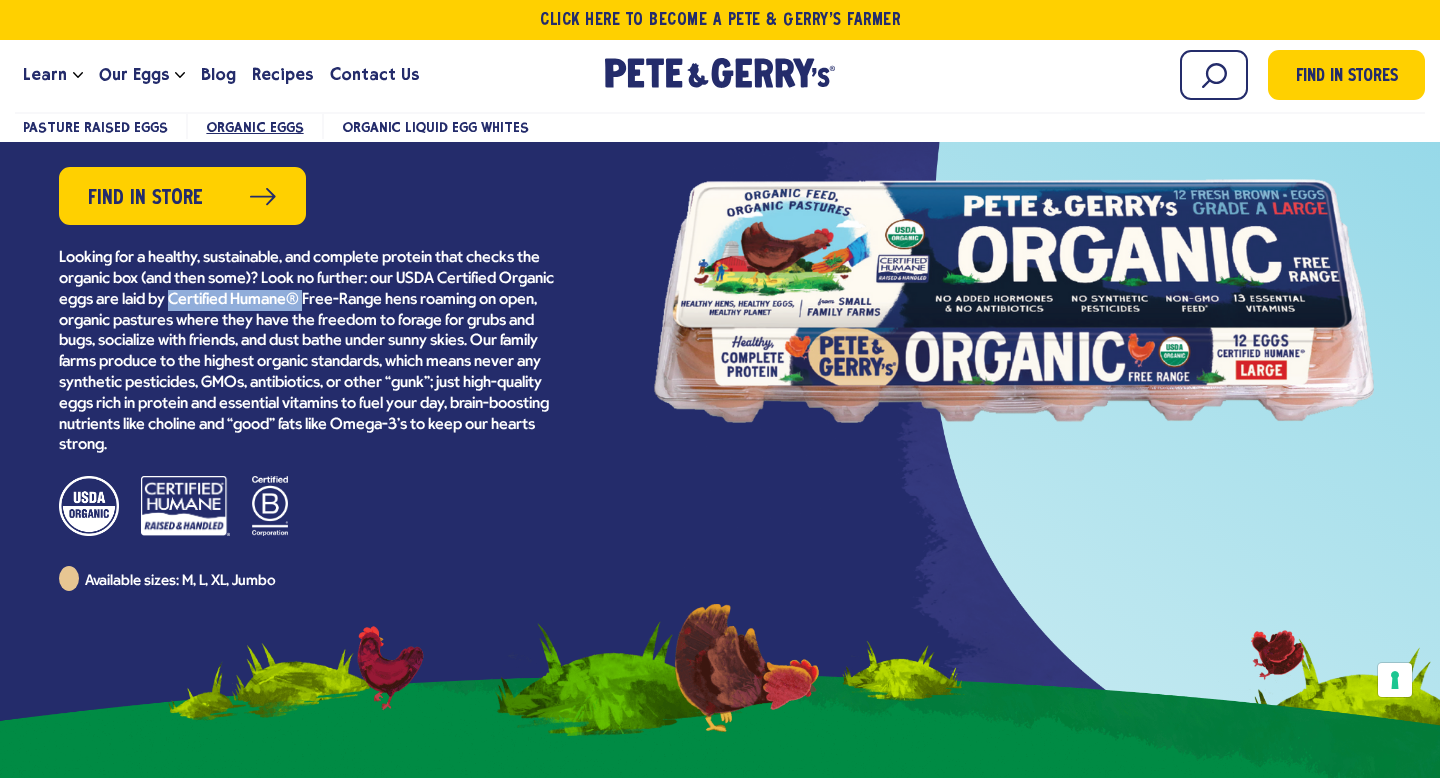 drag, startPoint x: 231, startPoint y: 297, endPoint x: 366, endPoint y: 295, distance: 135.01482 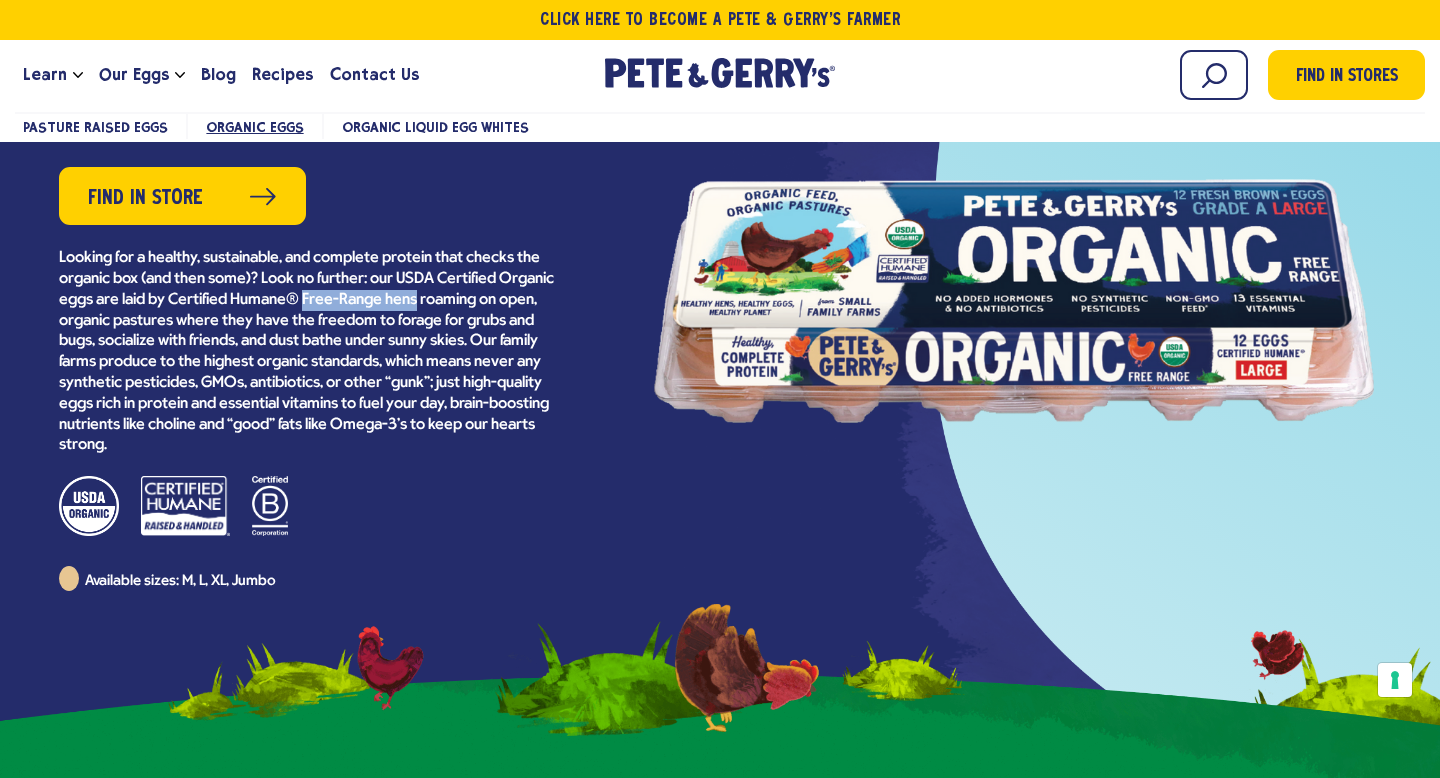 drag, startPoint x: 481, startPoint y: 300, endPoint x: 366, endPoint y: 300, distance: 115 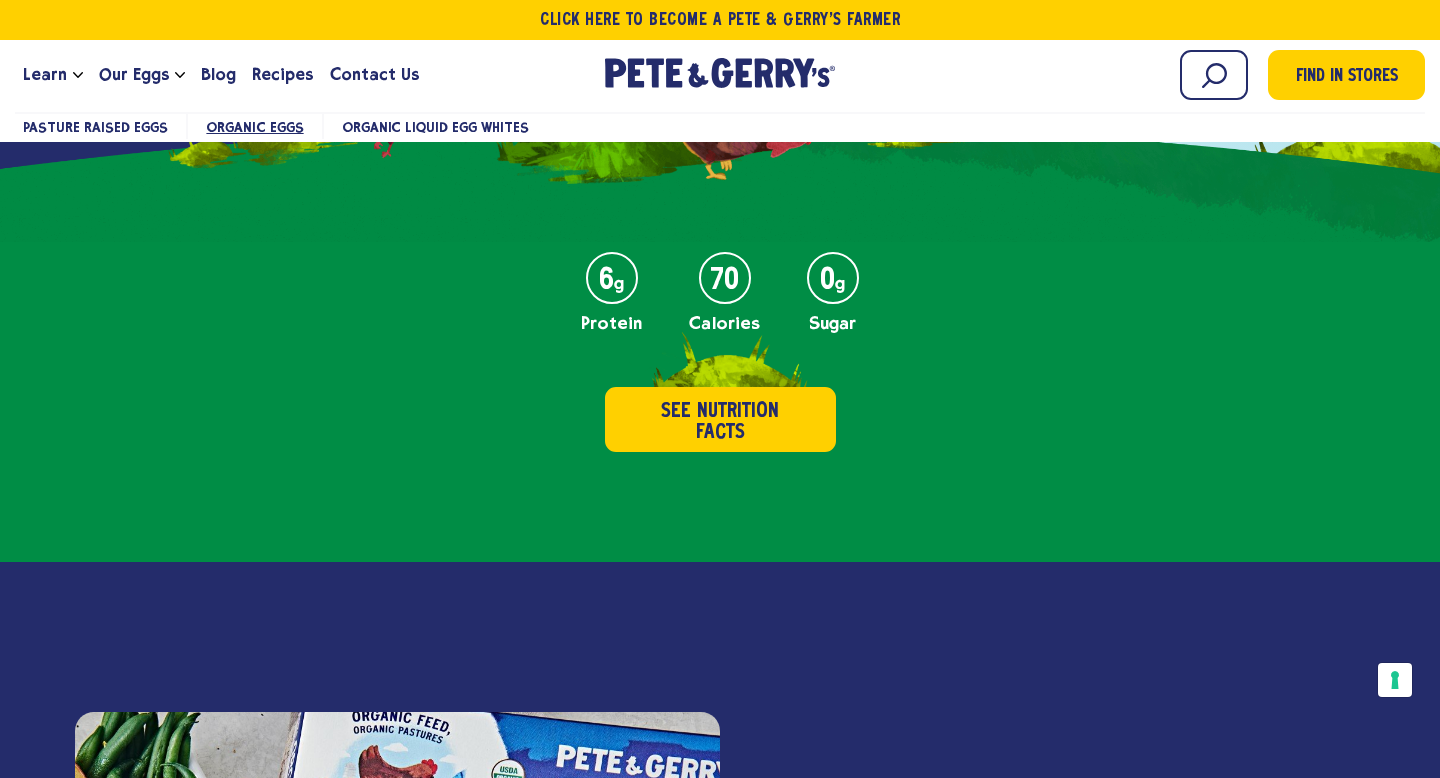 scroll, scrollTop: 378, scrollLeft: 0, axis: vertical 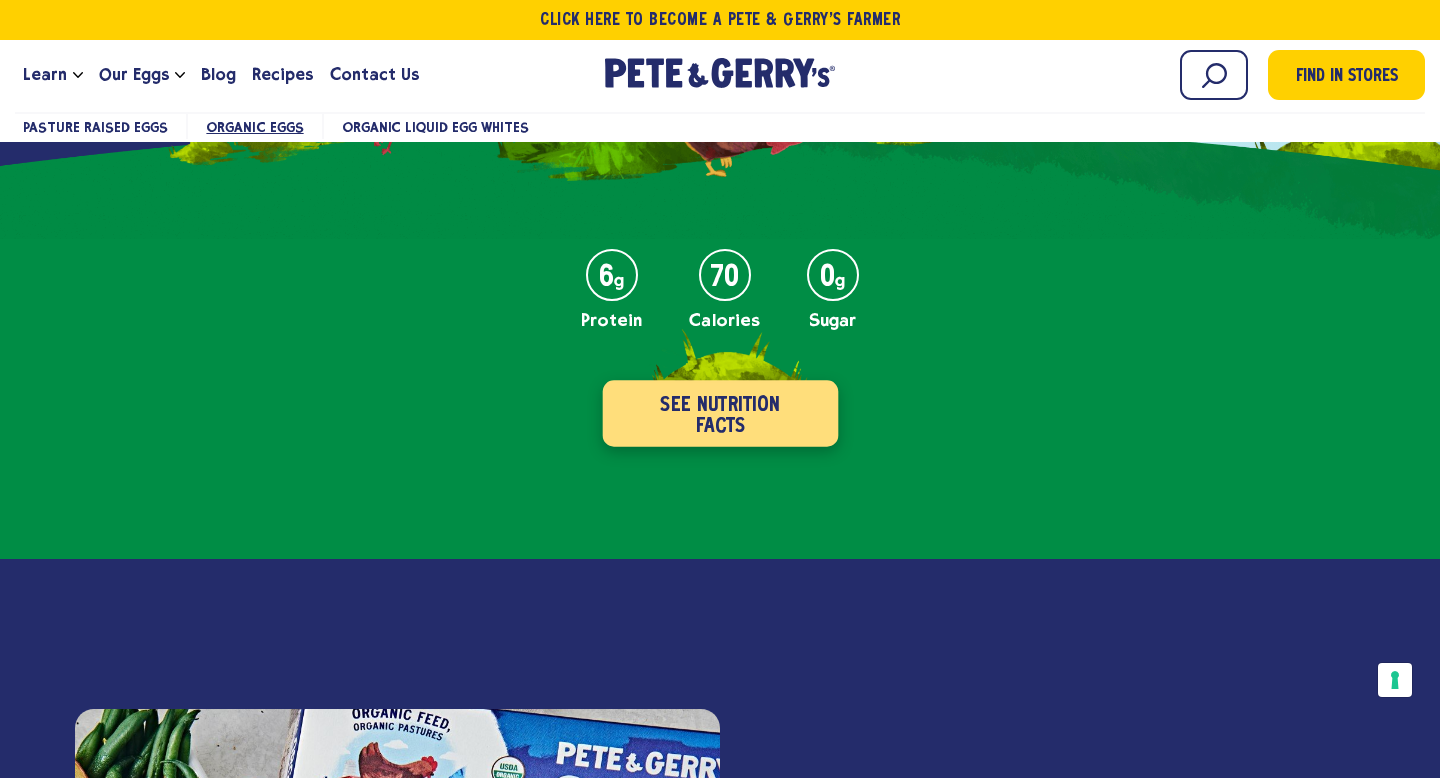 click on "See Nutrition Facts" at bounding box center [720, 414] 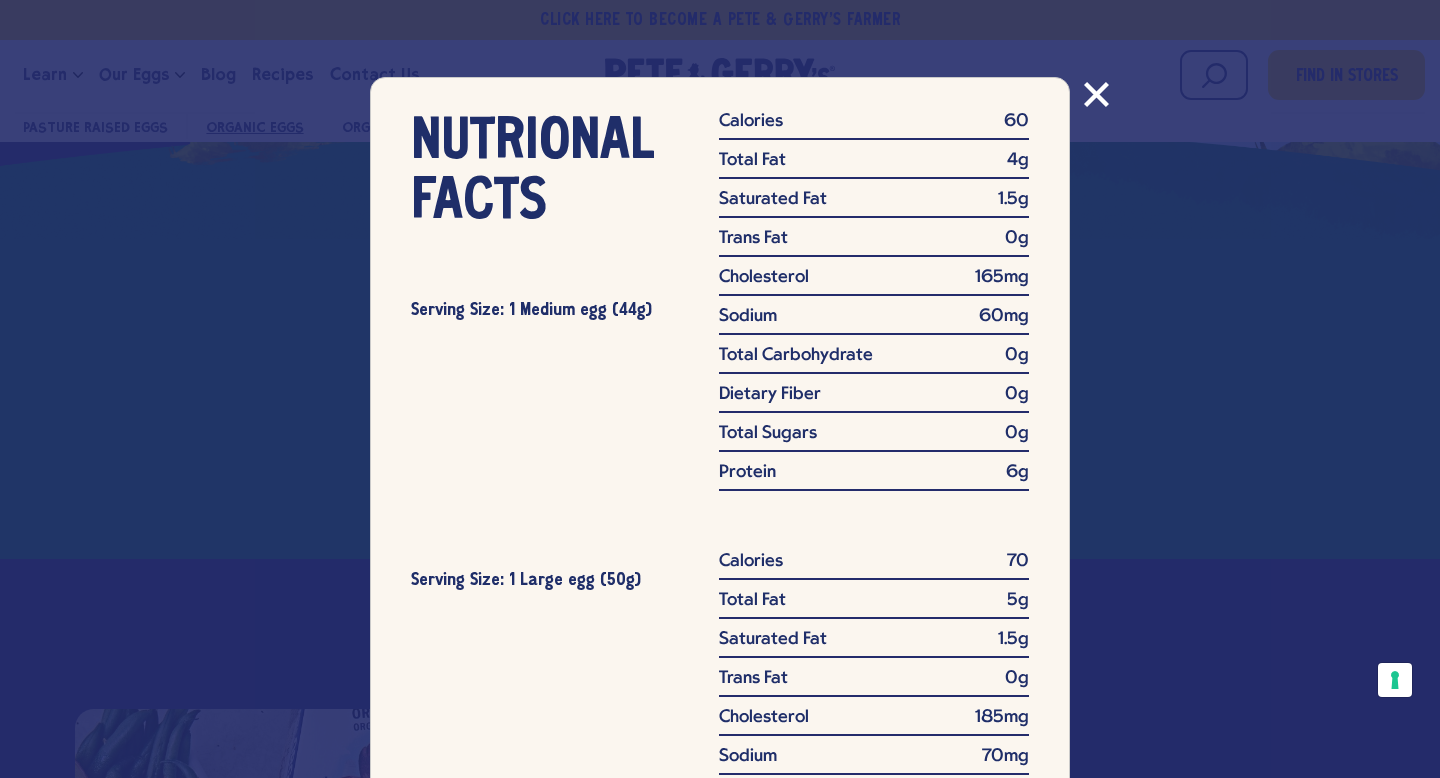 scroll, scrollTop: 77, scrollLeft: 0, axis: vertical 